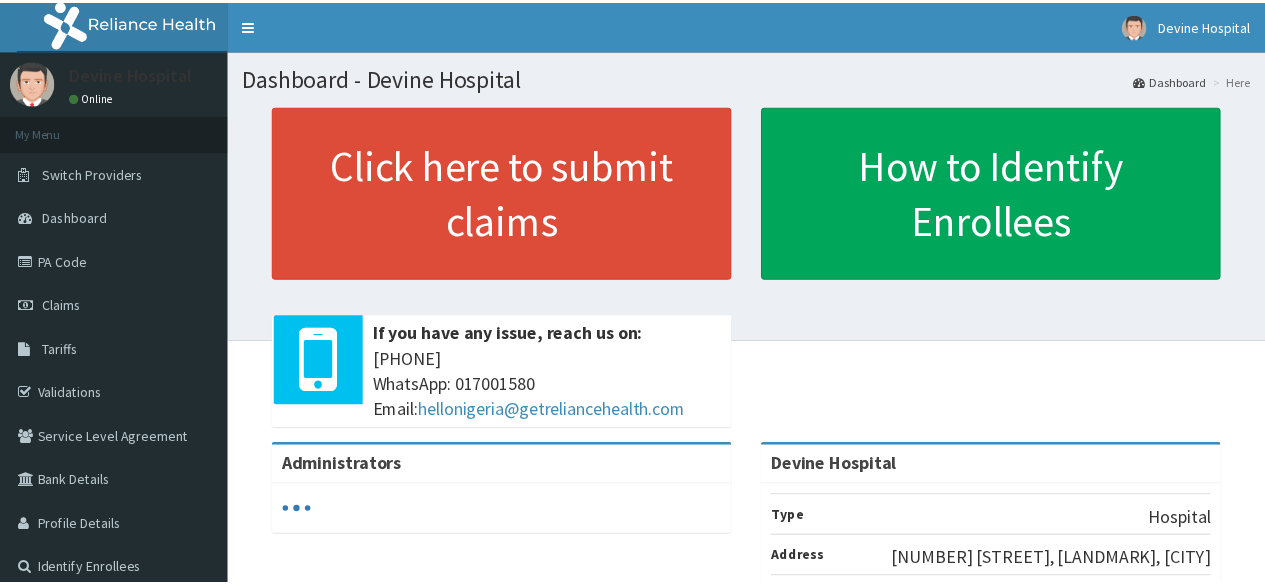scroll, scrollTop: 0, scrollLeft: 0, axis: both 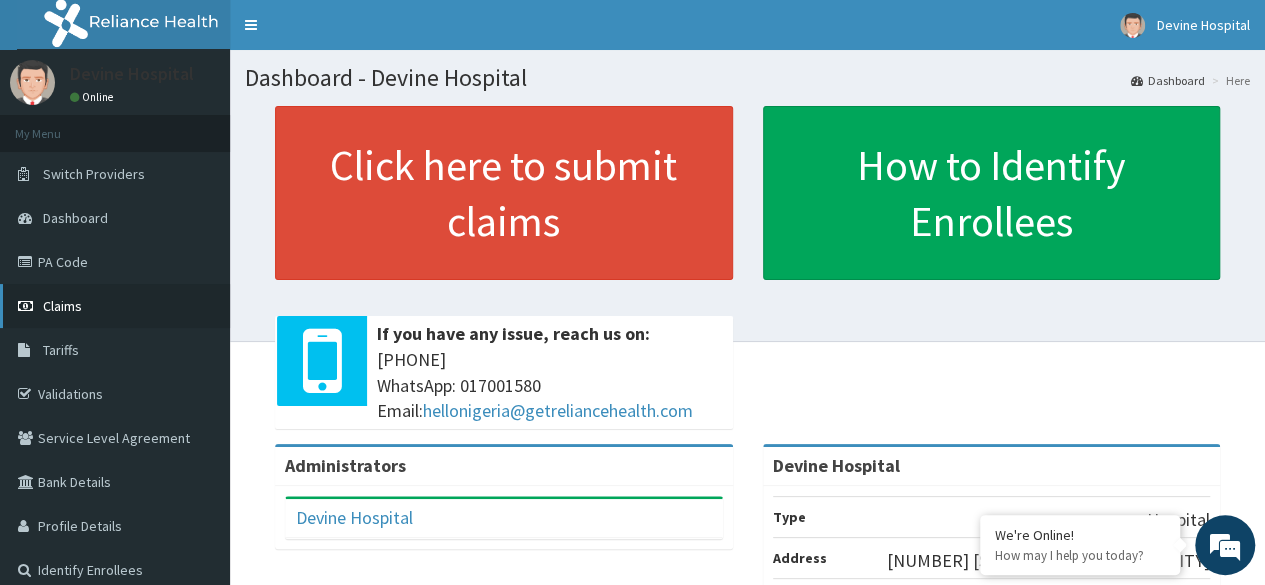 click on "Claims" at bounding box center [115, 306] 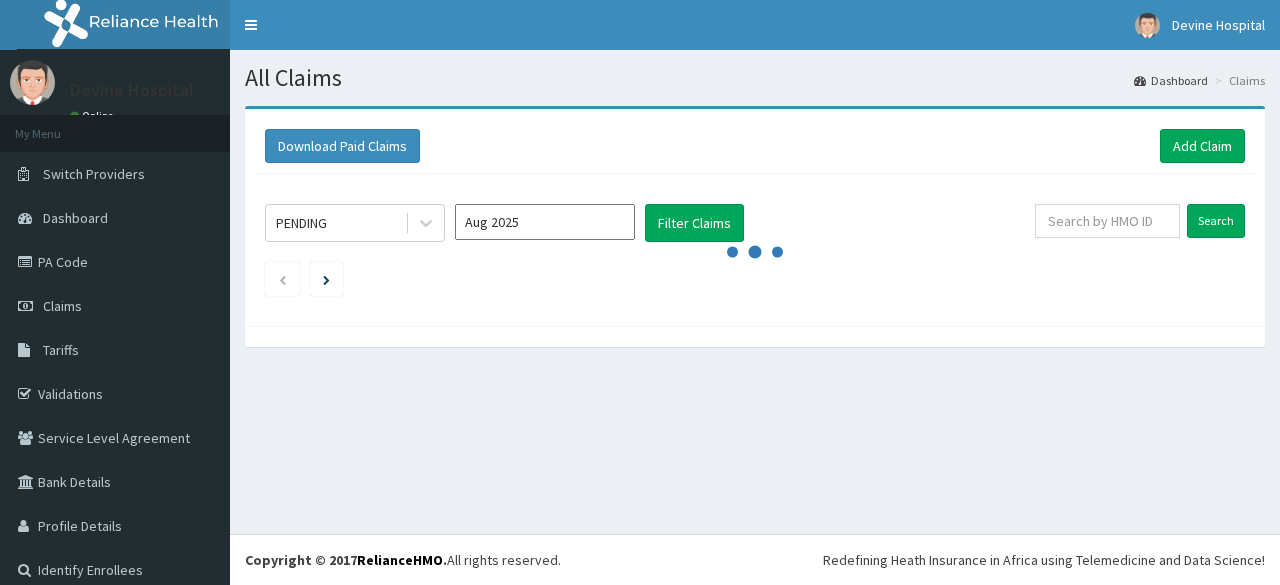 scroll, scrollTop: 0, scrollLeft: 0, axis: both 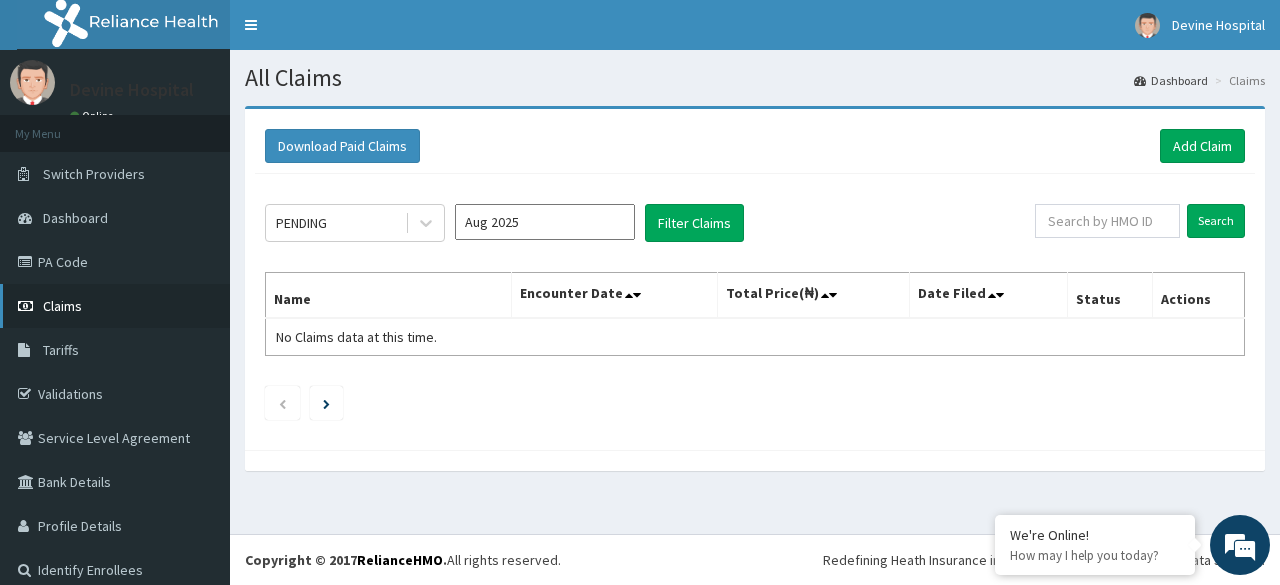 click on "Claims" at bounding box center [115, 306] 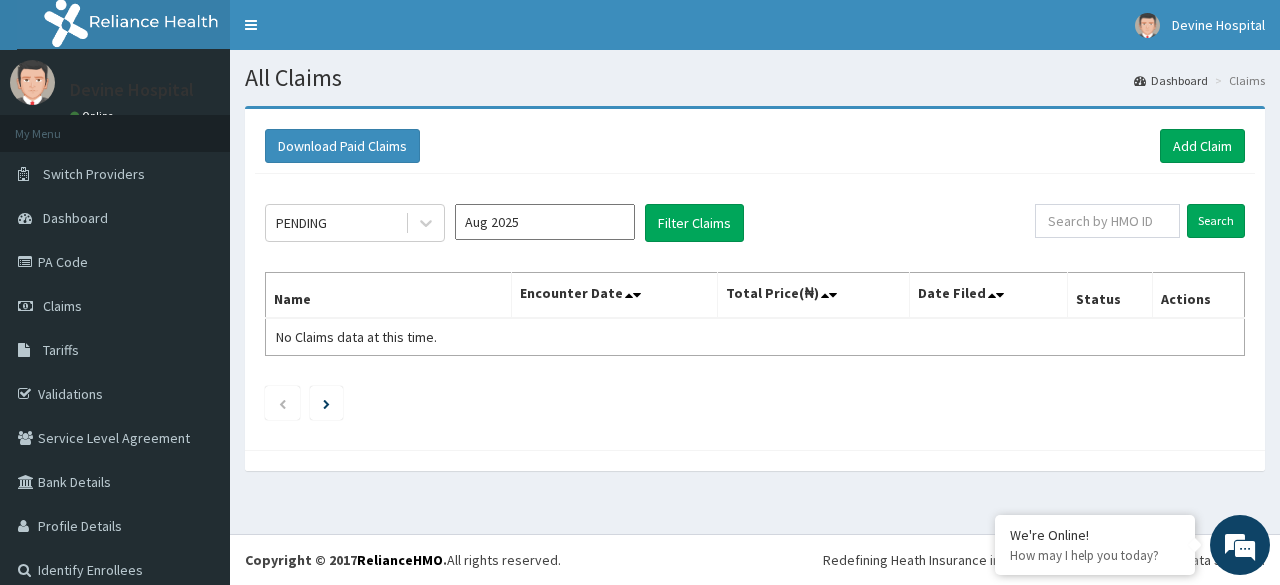 scroll, scrollTop: 0, scrollLeft: 0, axis: both 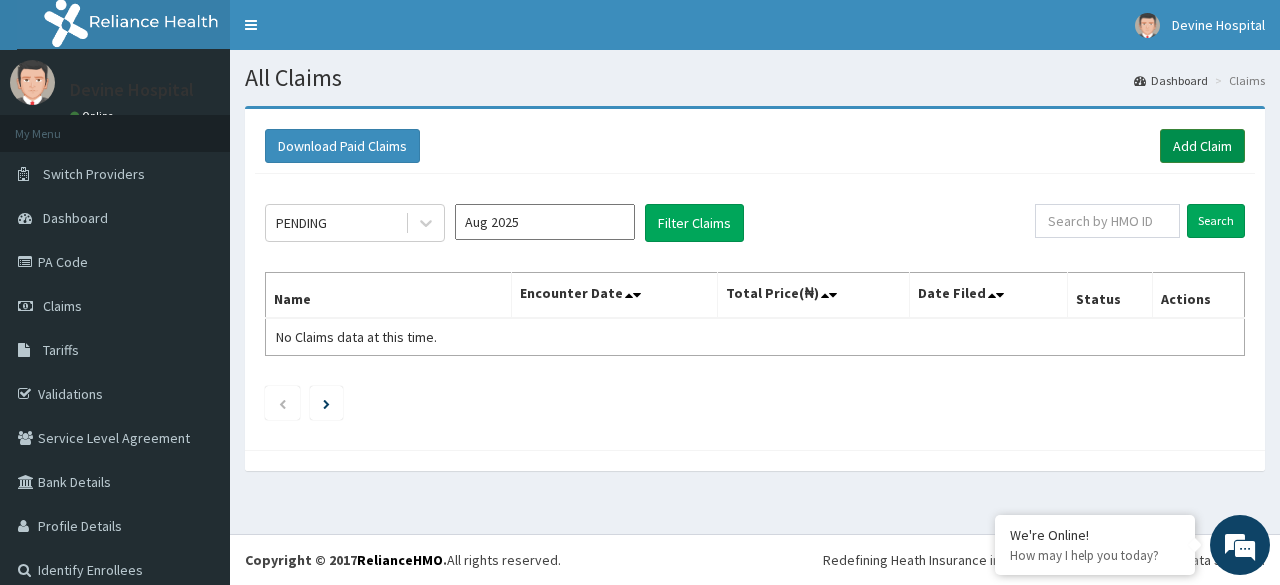 click on "Add Claim" at bounding box center [1202, 146] 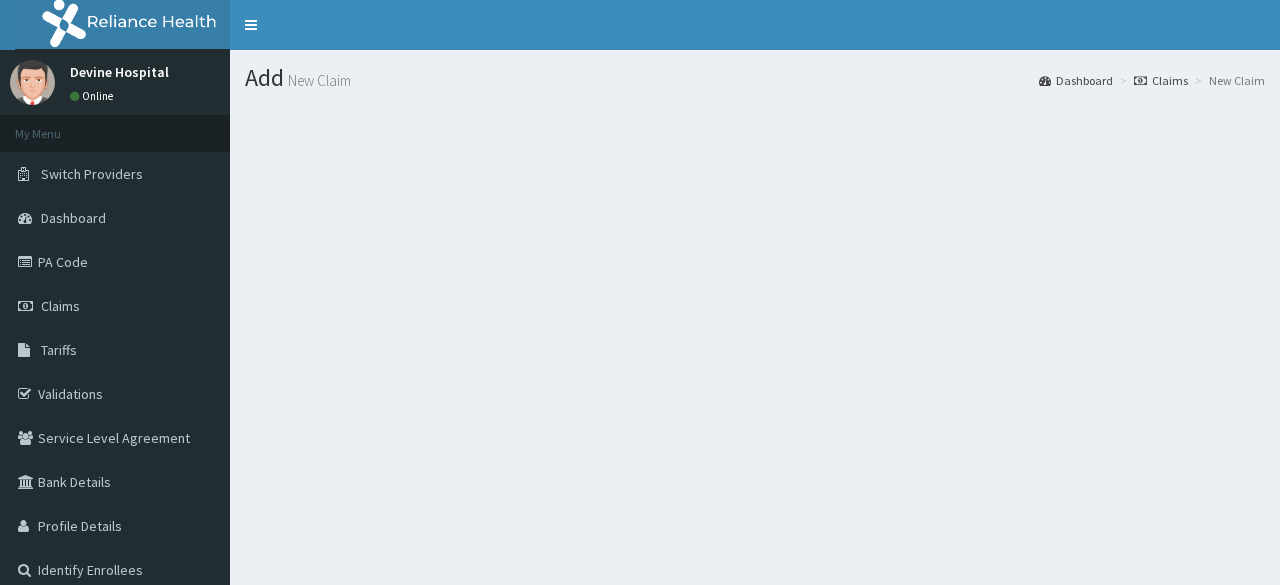 scroll, scrollTop: 0, scrollLeft: 0, axis: both 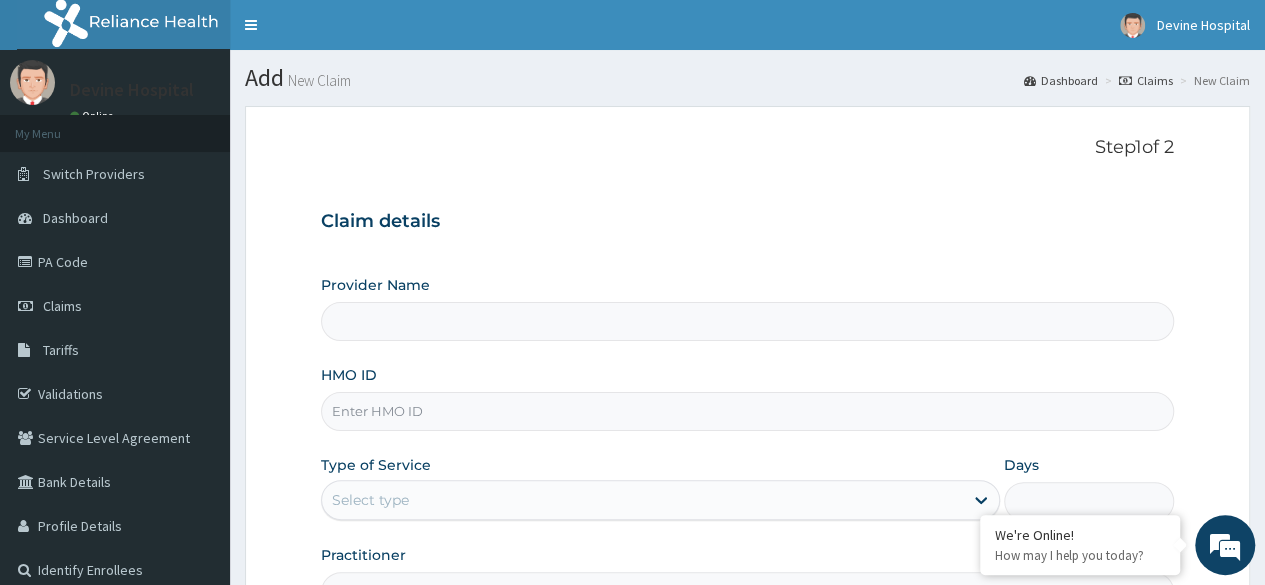 click on "HMO ID" at bounding box center (747, 411) 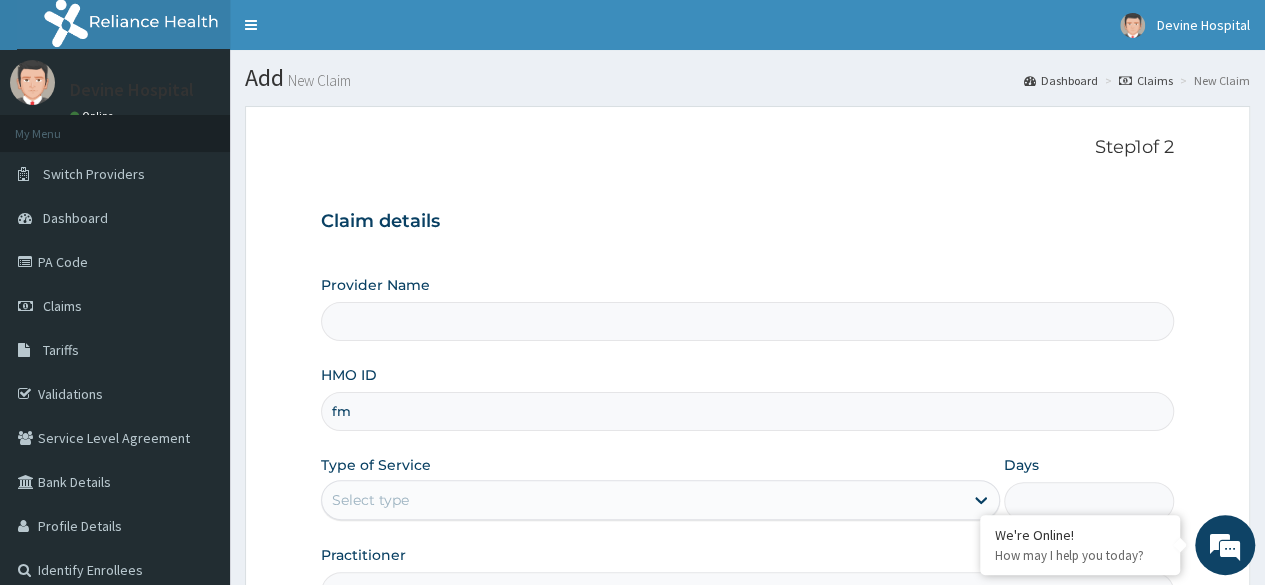 type on "f" 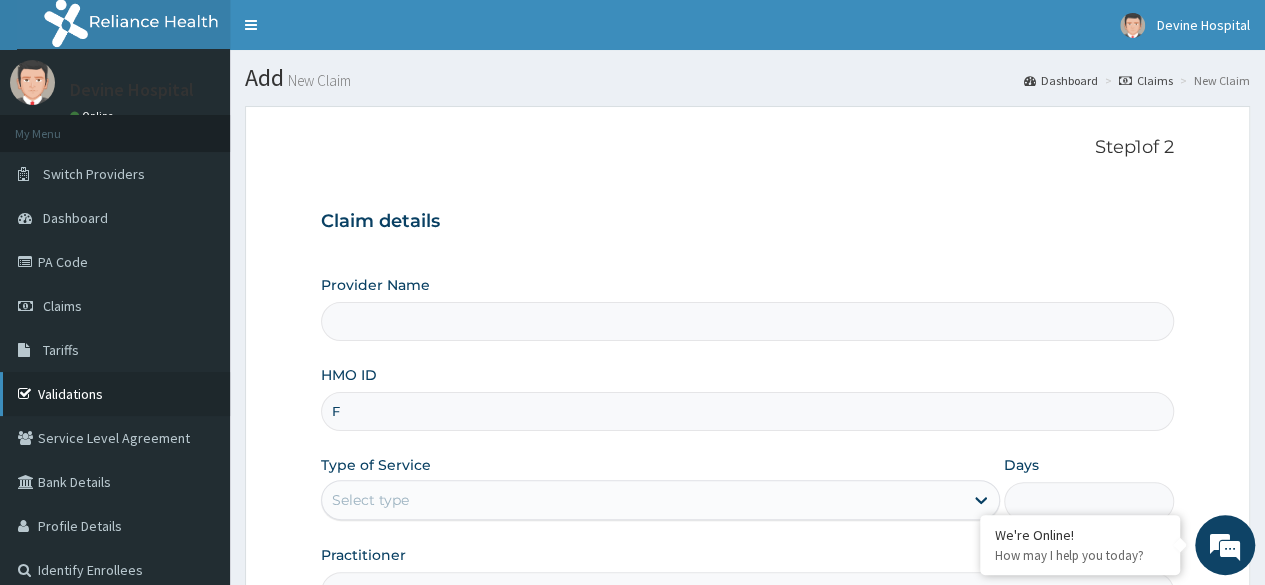 scroll, scrollTop: 0, scrollLeft: 0, axis: both 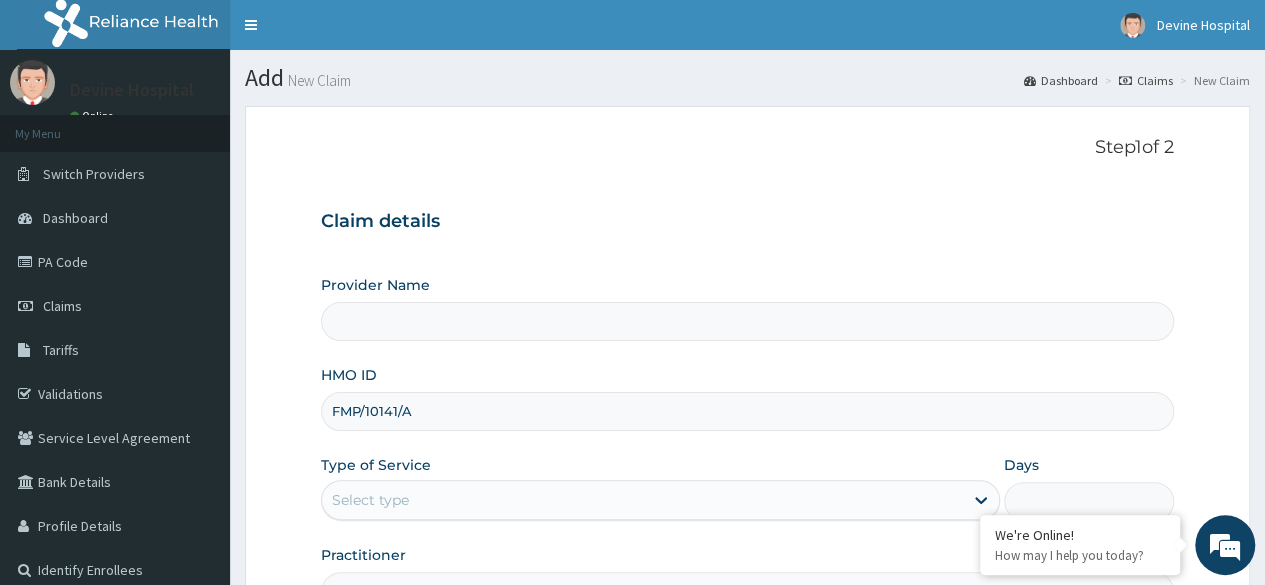 type on "FMP/10141/A" 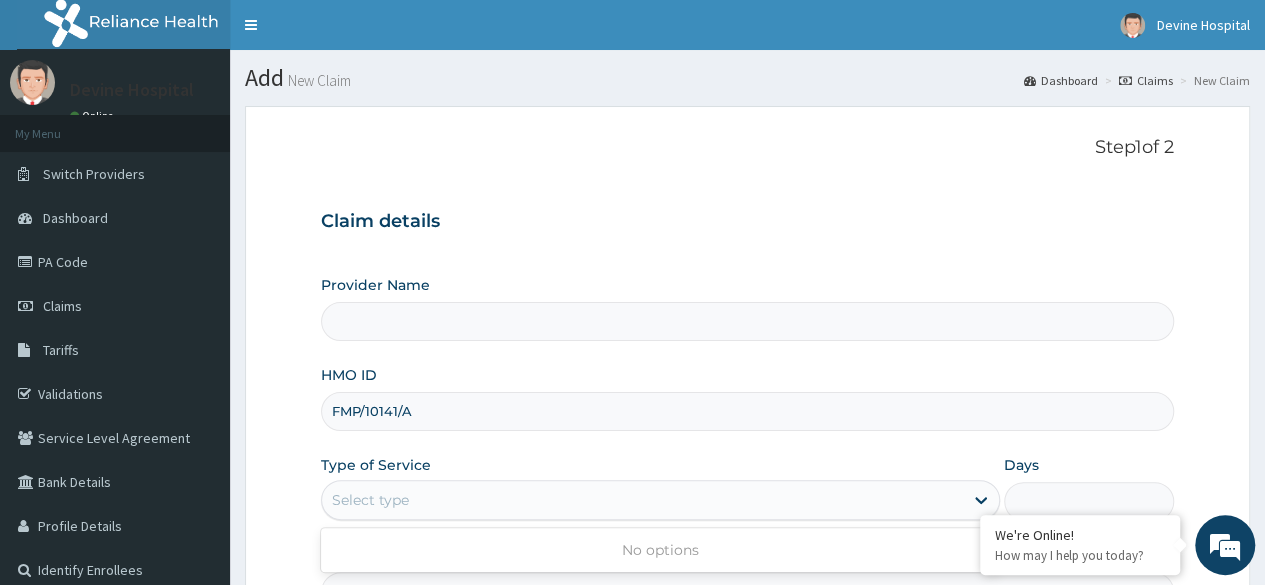 click on "Select type" at bounding box center (642, 500) 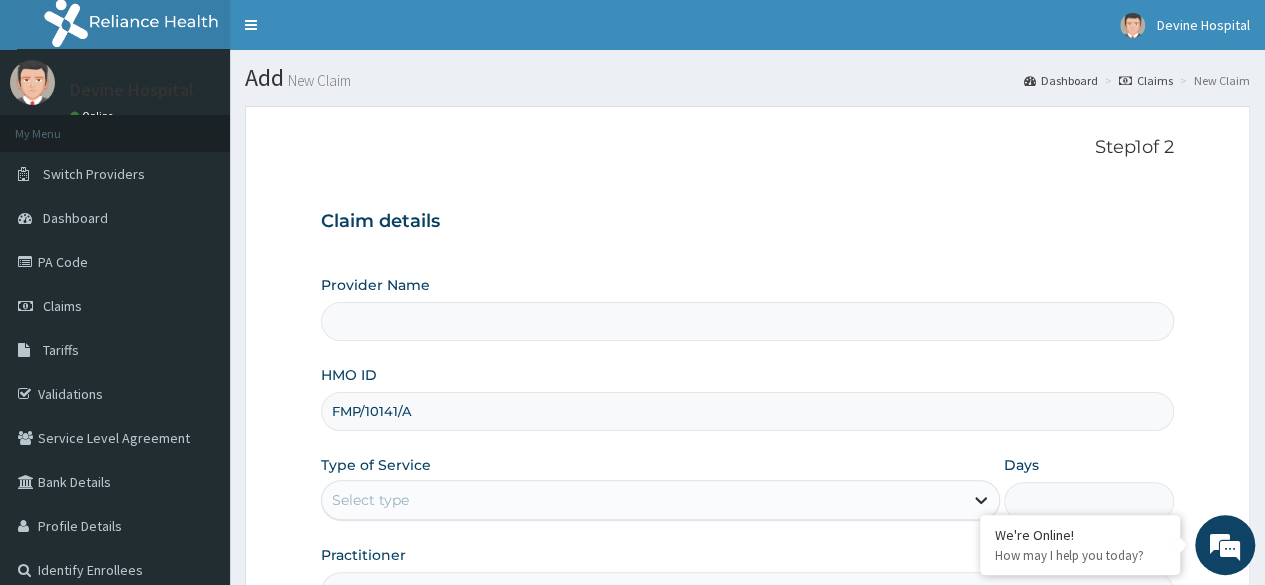 click 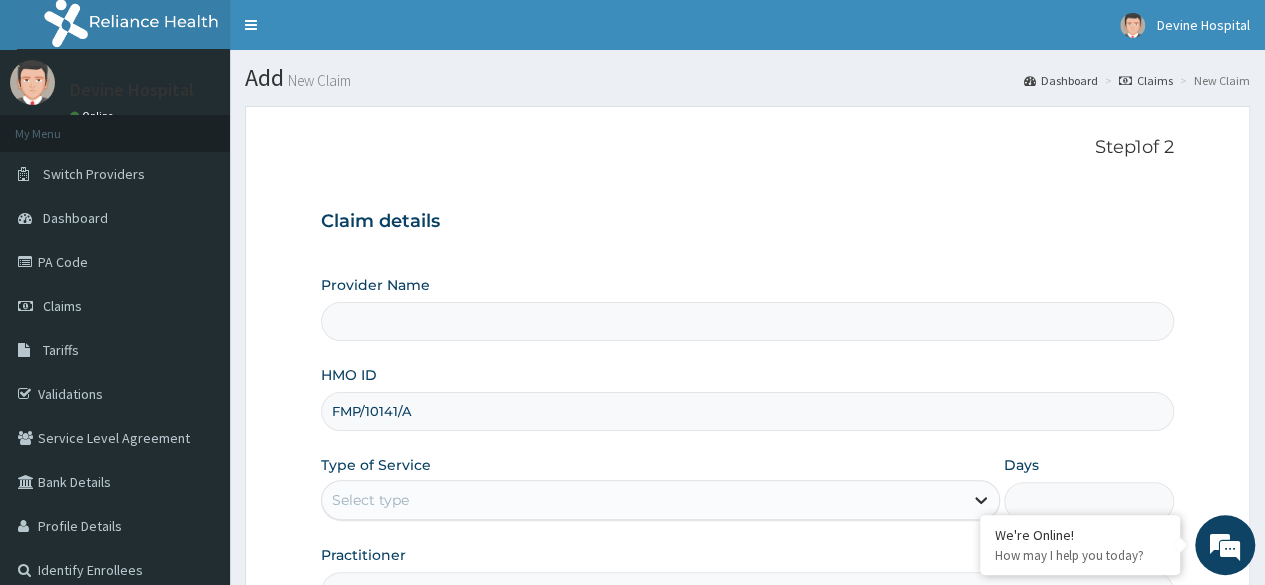 click 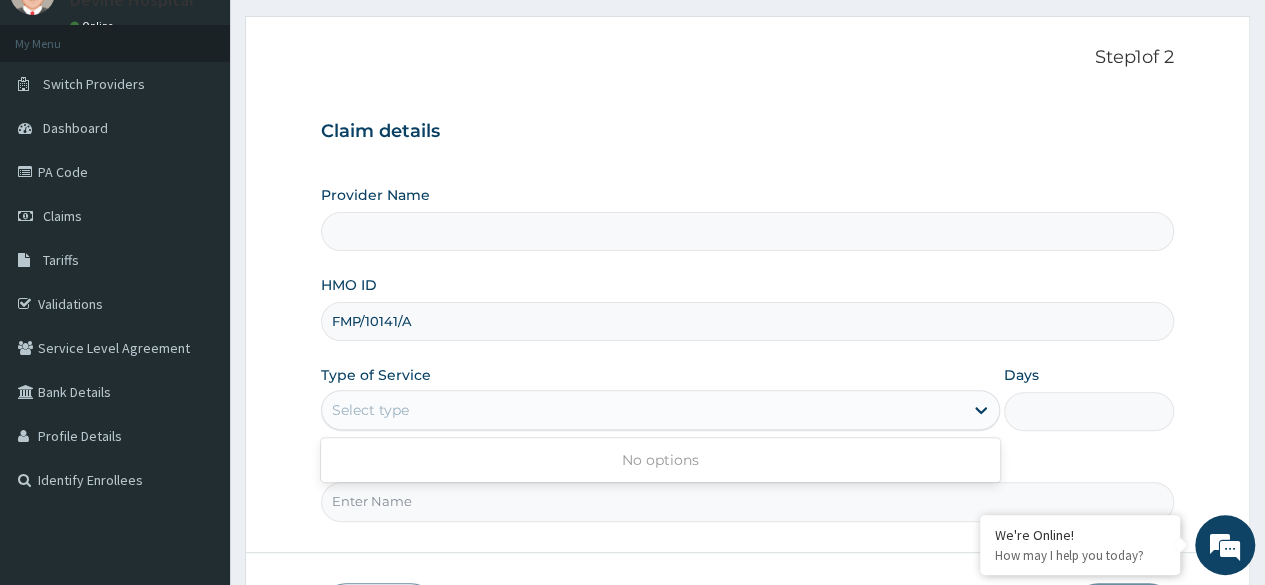 scroll, scrollTop: 90, scrollLeft: 0, axis: vertical 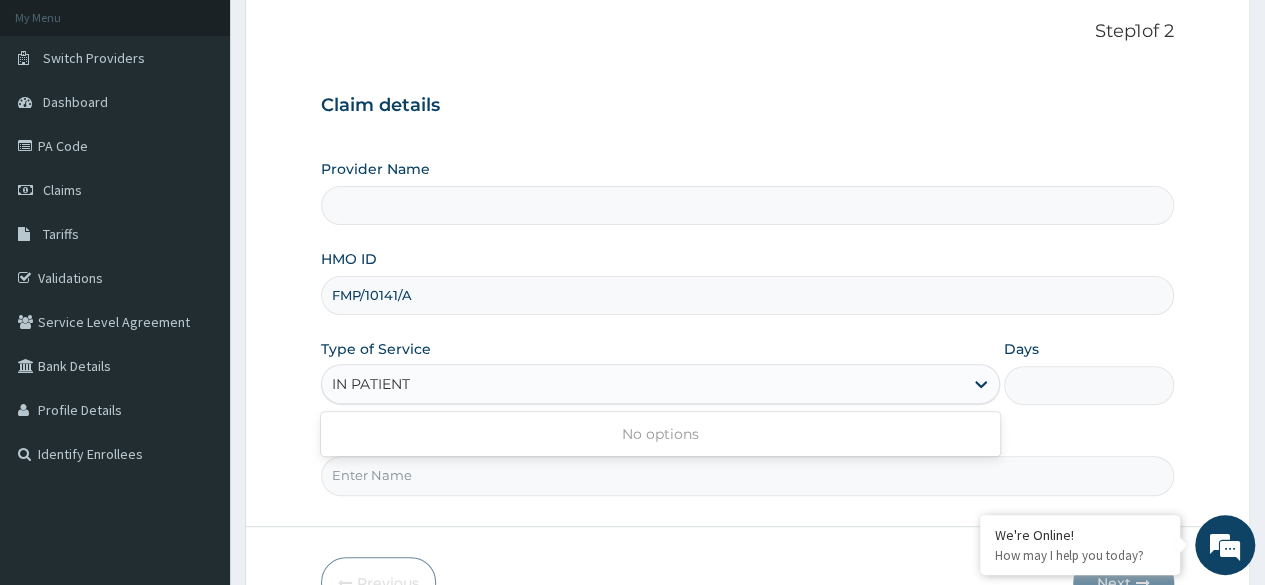 type on "IN PATIENT" 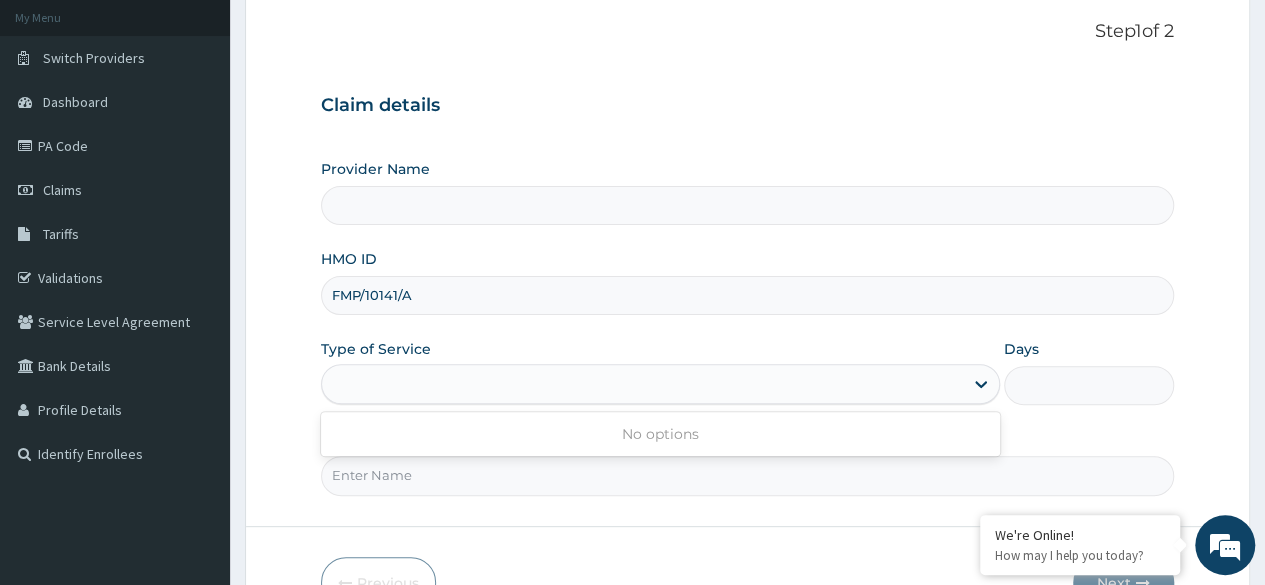 click on "Practitioner" at bounding box center [747, 475] 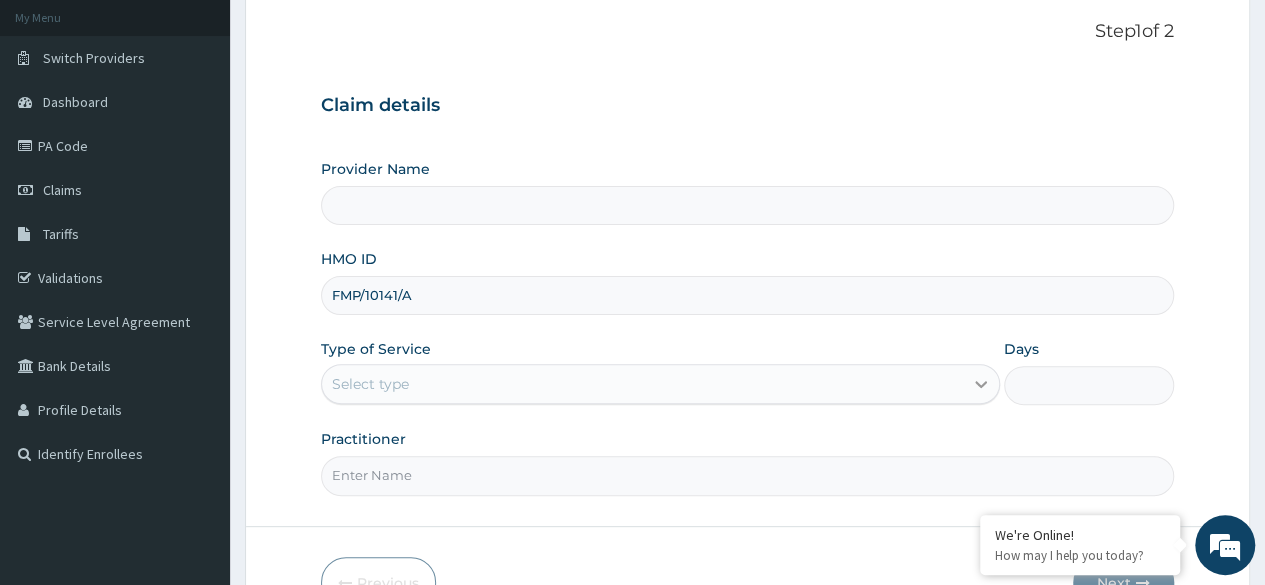 click at bounding box center [981, 384] 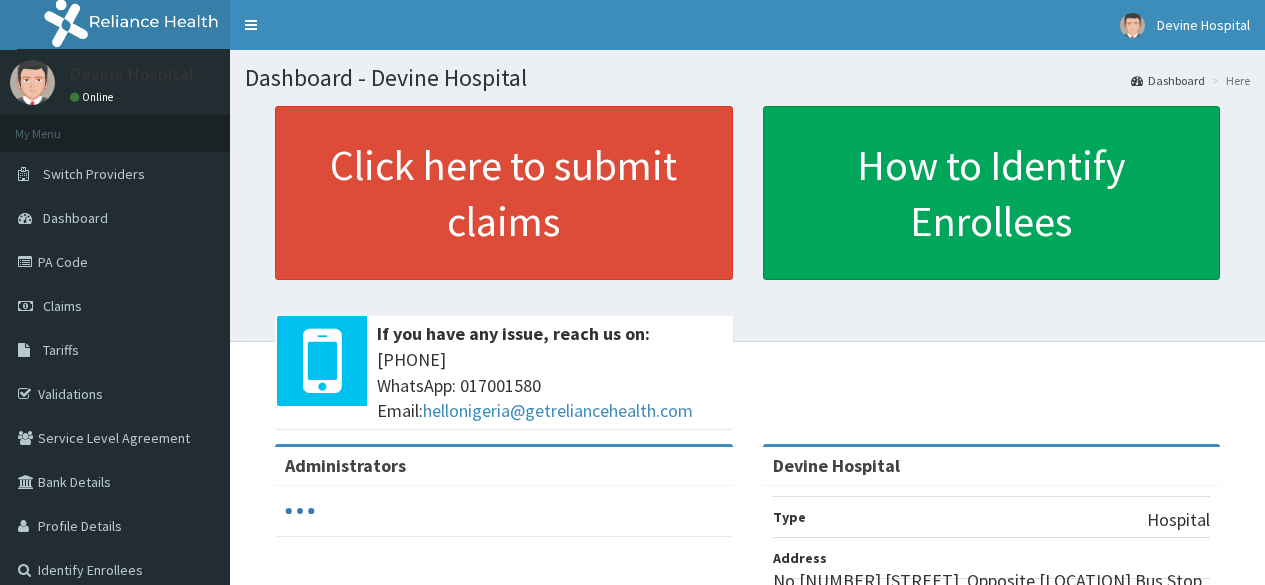 scroll, scrollTop: 0, scrollLeft: 0, axis: both 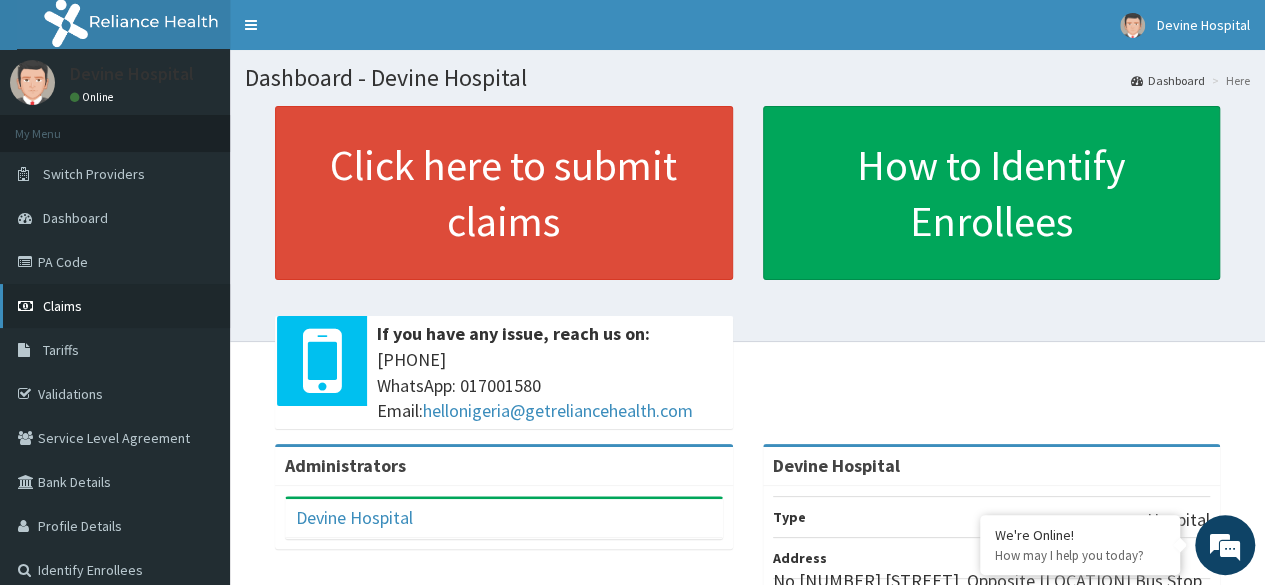 click on "Claims" at bounding box center [115, 306] 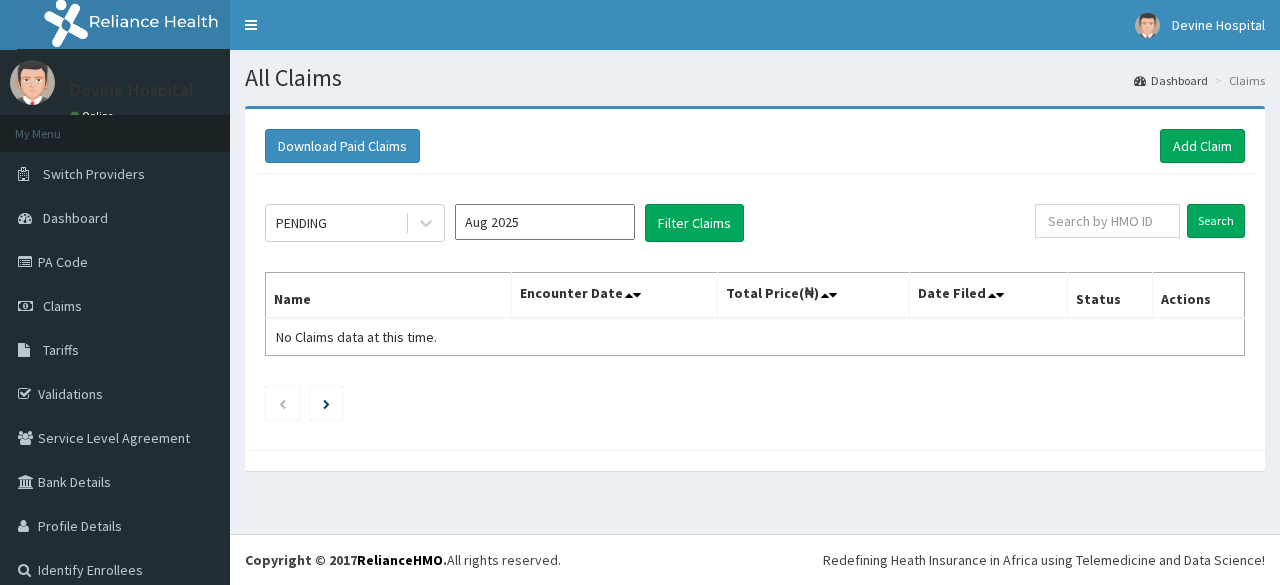scroll, scrollTop: 0, scrollLeft: 0, axis: both 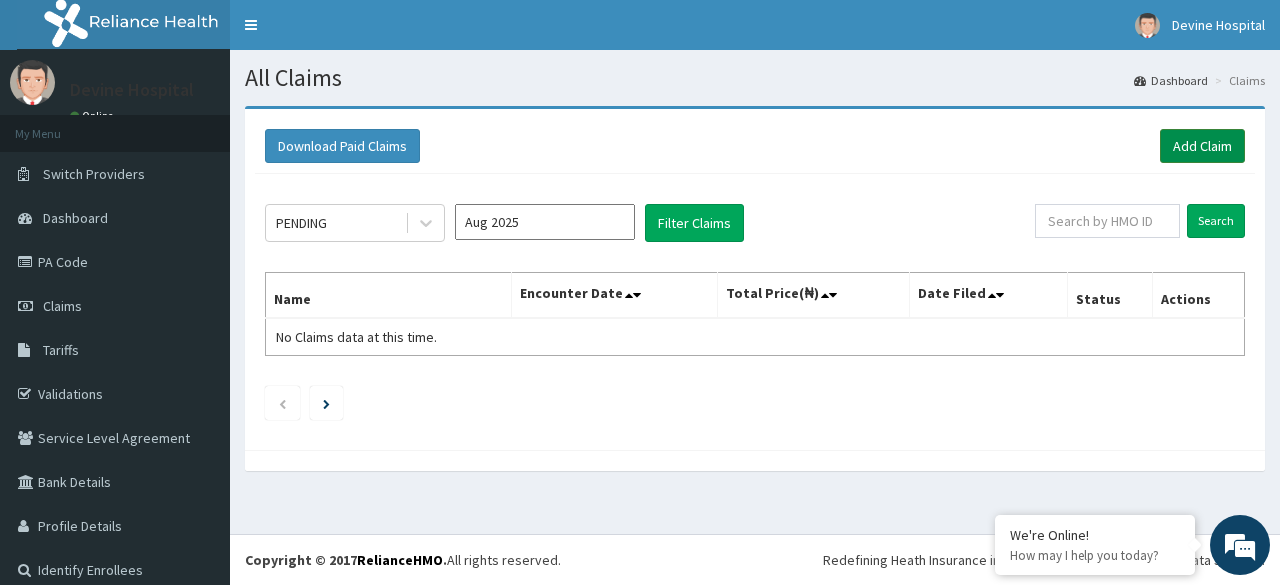 click on "Add Claim" at bounding box center [1202, 146] 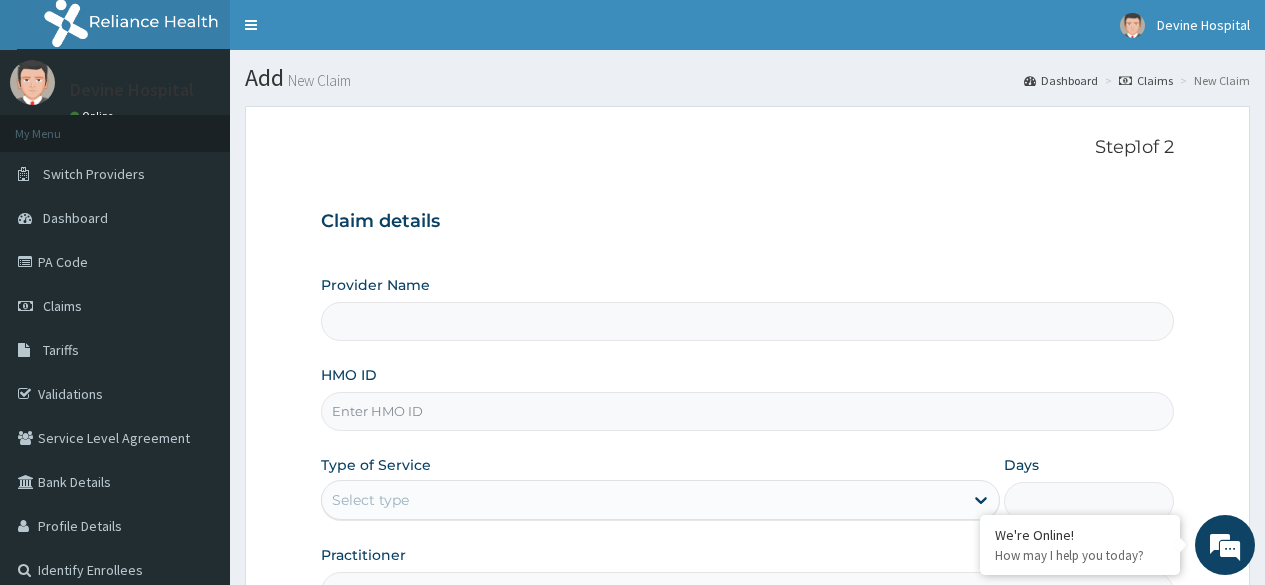 scroll, scrollTop: 0, scrollLeft: 0, axis: both 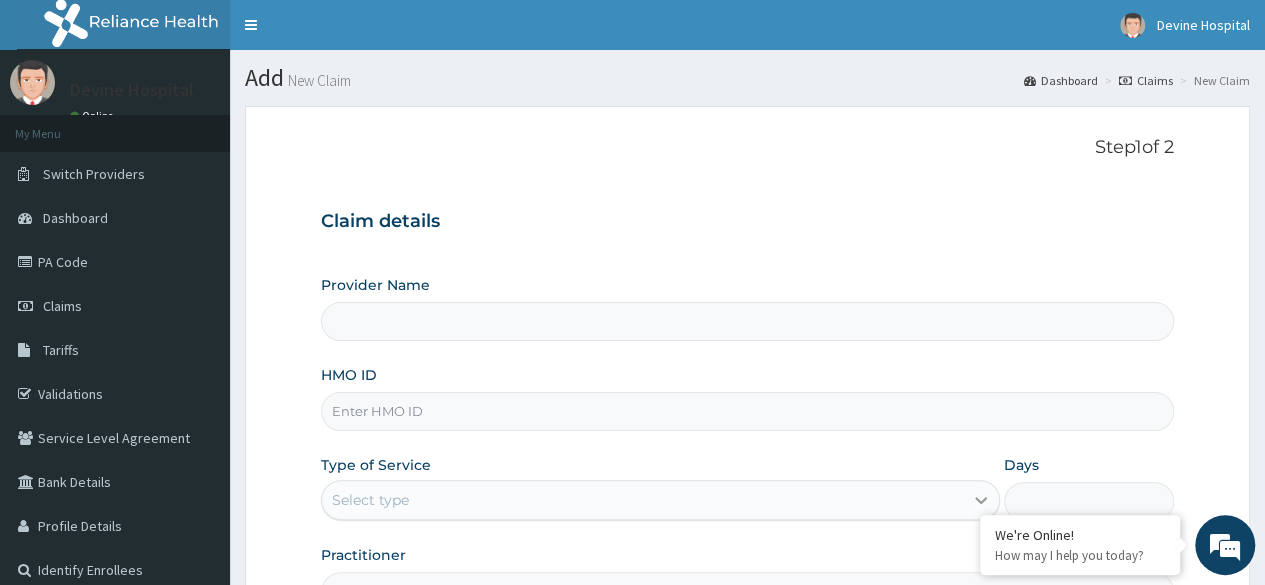 type on "Devine Hospital" 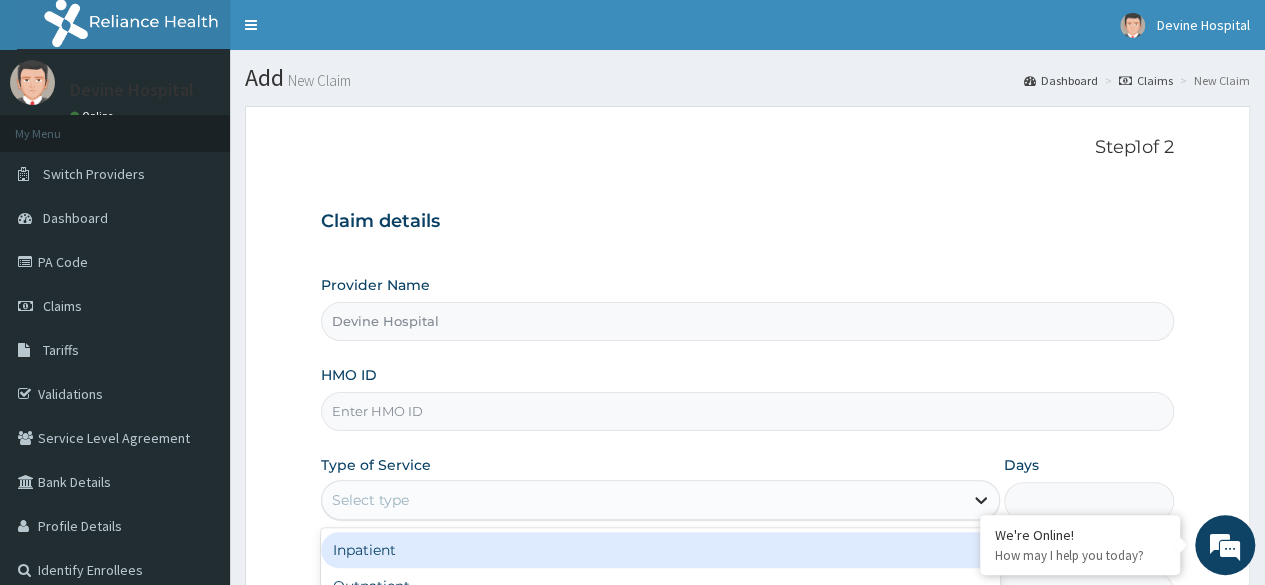 click at bounding box center [981, 500] 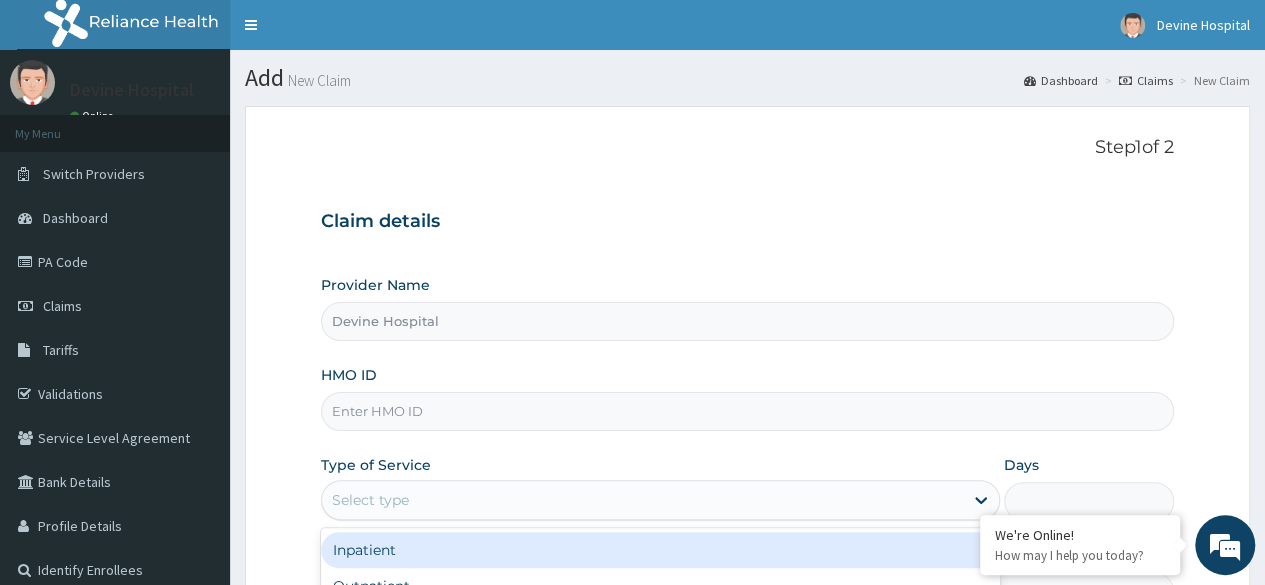 click on "Inpatient" at bounding box center [660, 550] 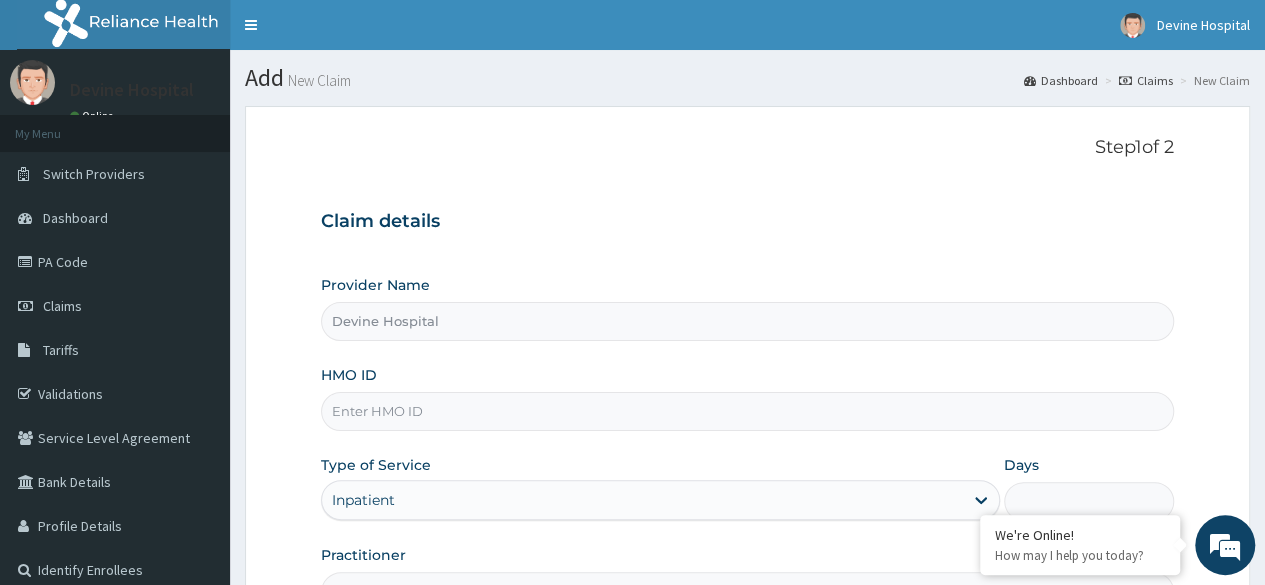 click on "HMO ID" at bounding box center (747, 411) 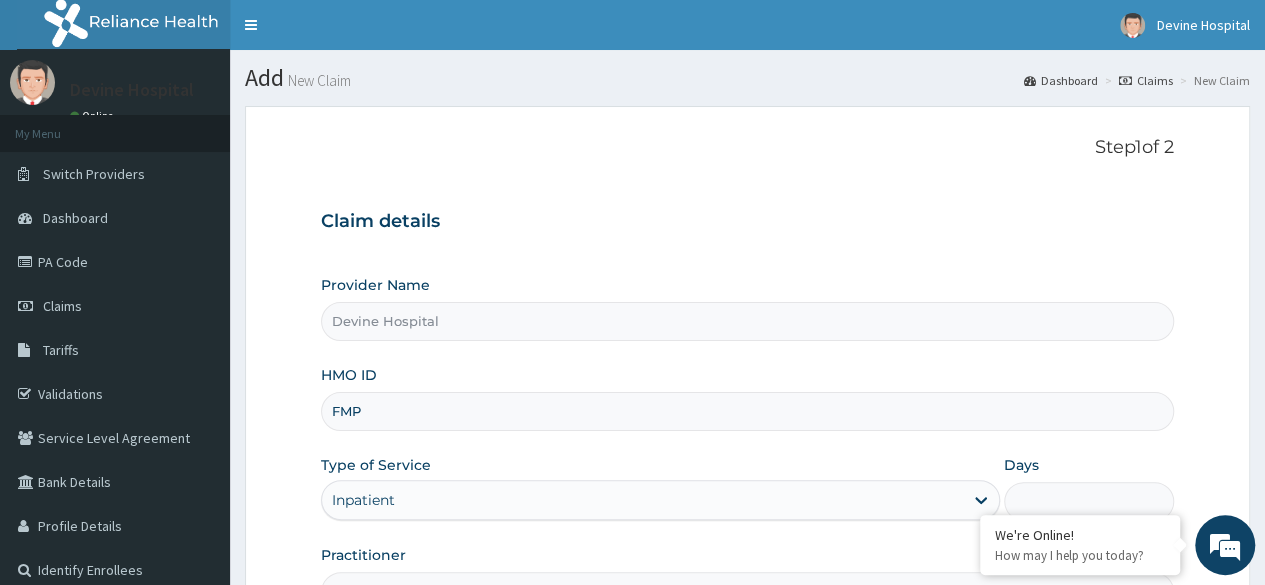 scroll, scrollTop: 0, scrollLeft: 0, axis: both 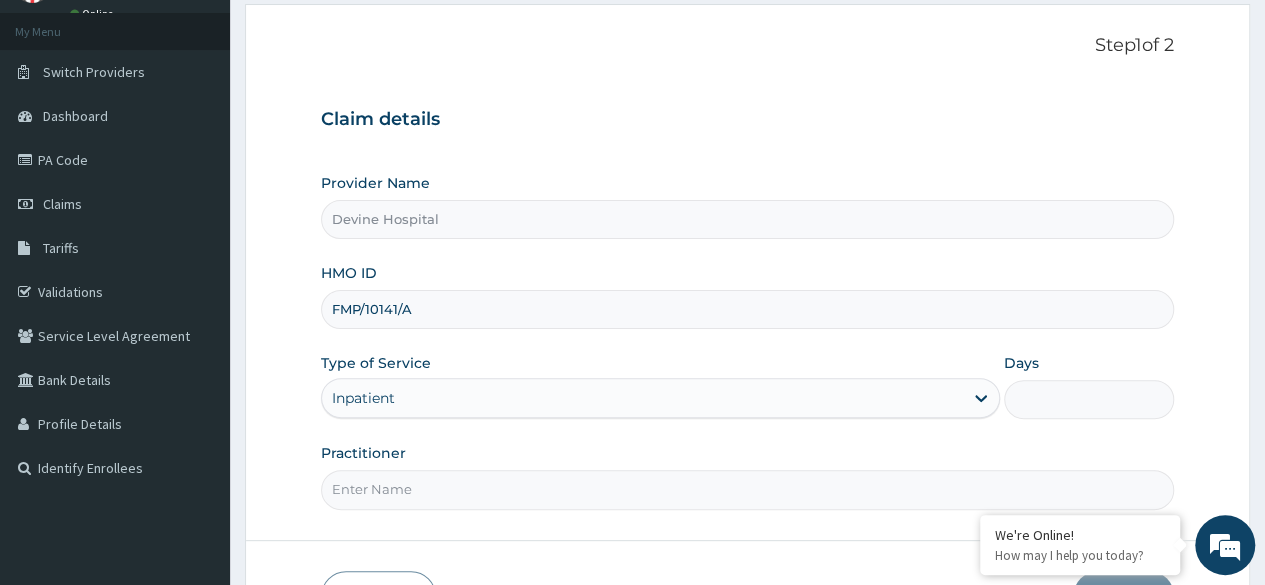 type on "FMP/10141/A" 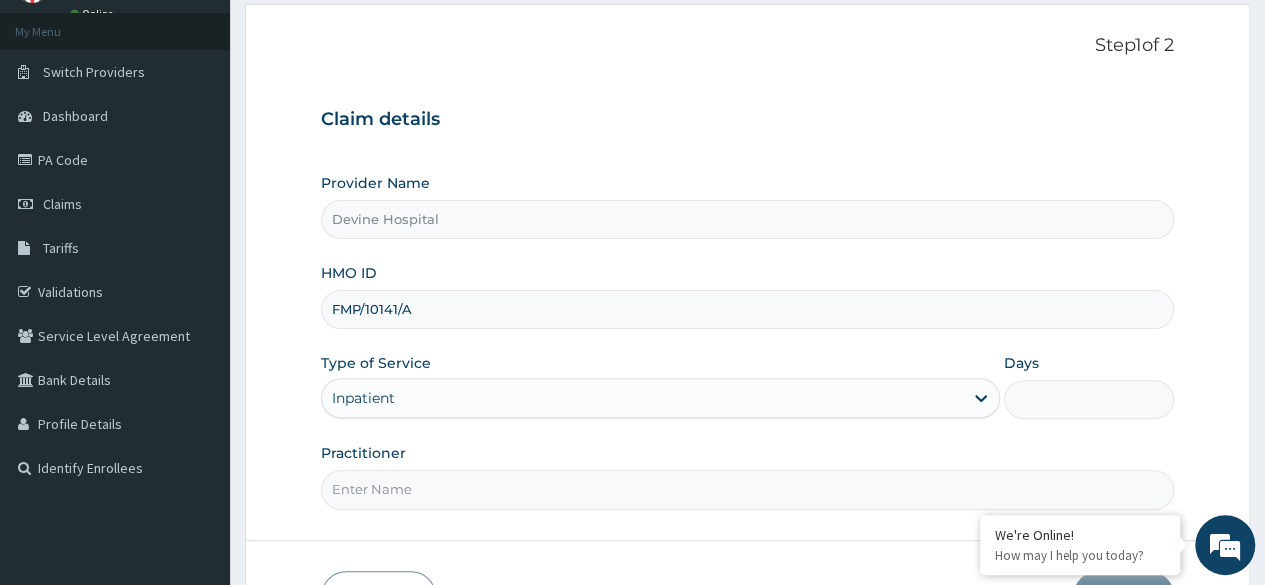 type on "d" 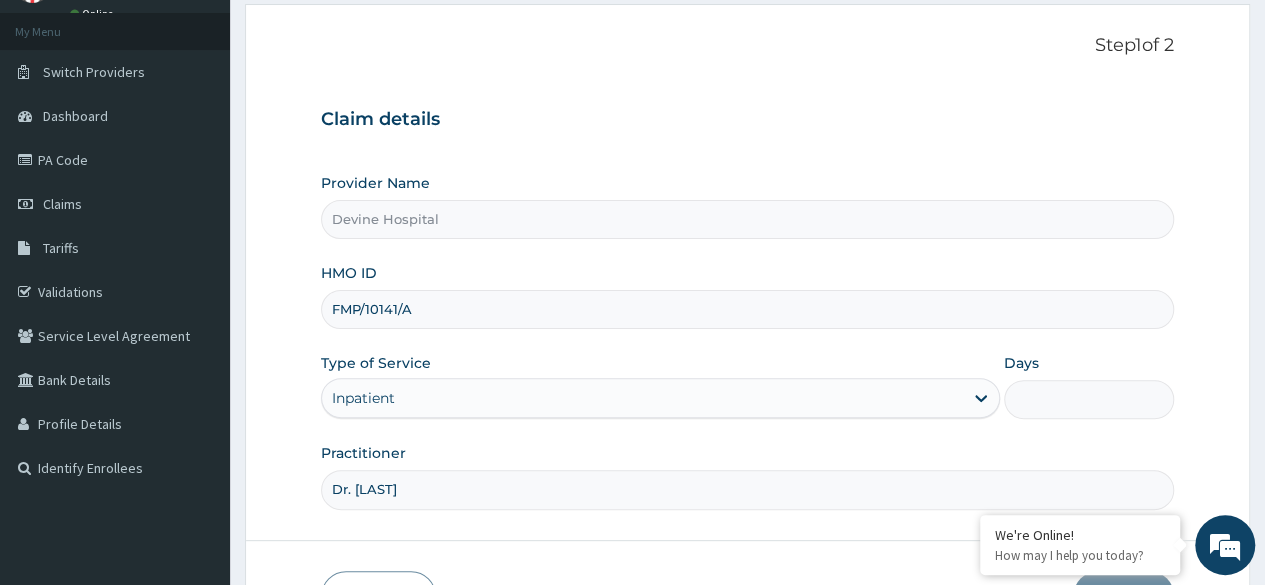scroll, scrollTop: 106, scrollLeft: 0, axis: vertical 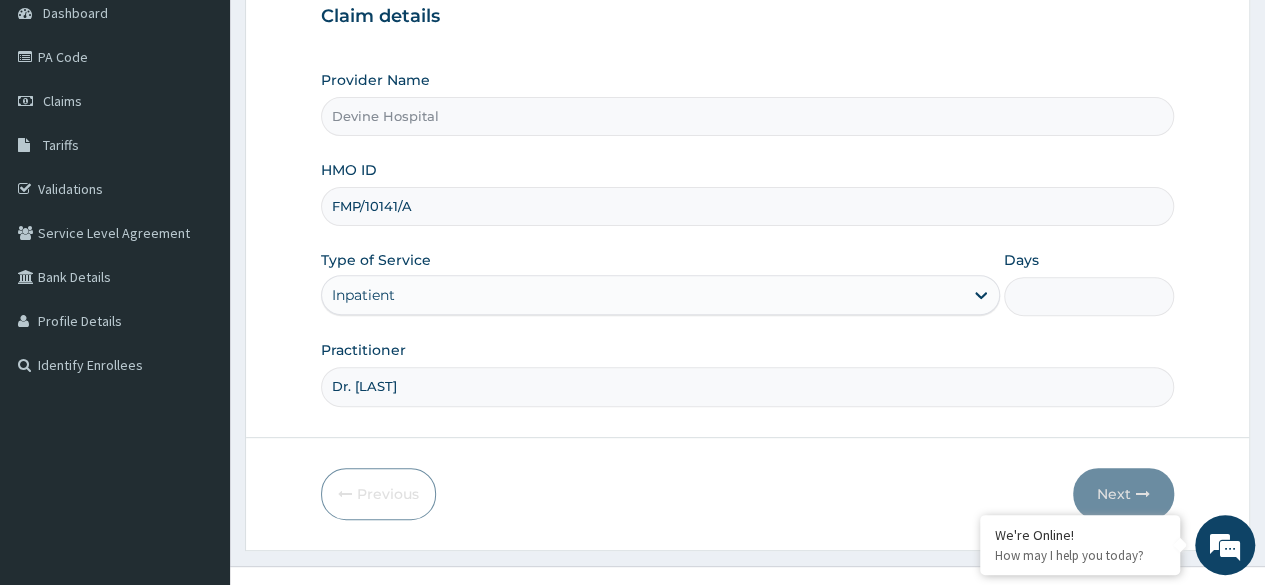 type on "Dr. Morawo" 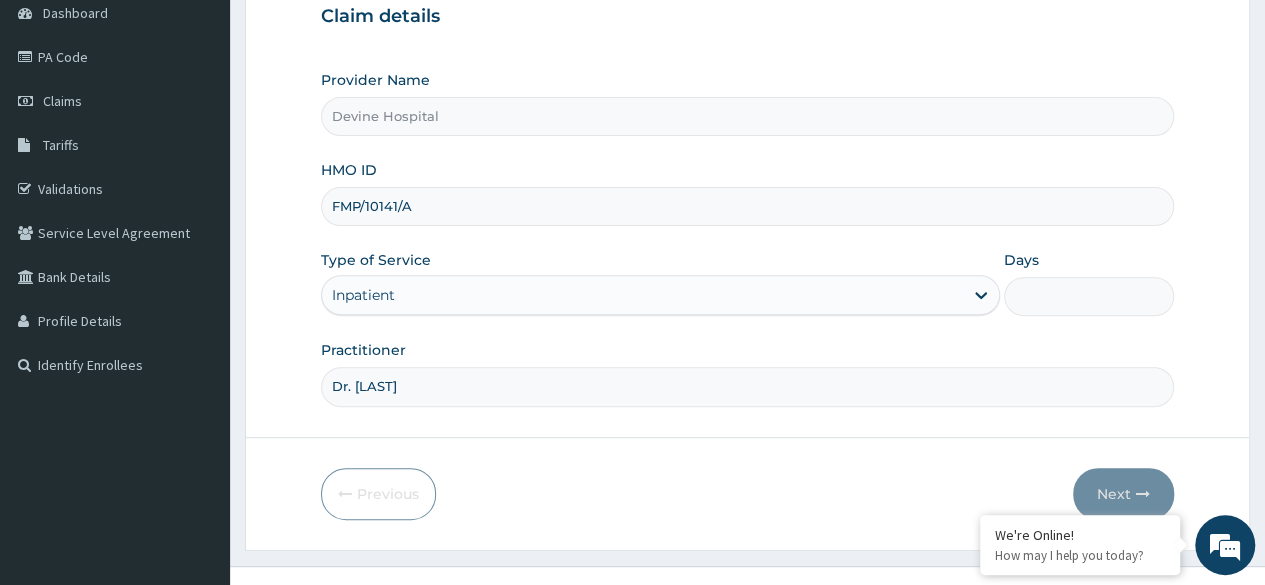 type on "7" 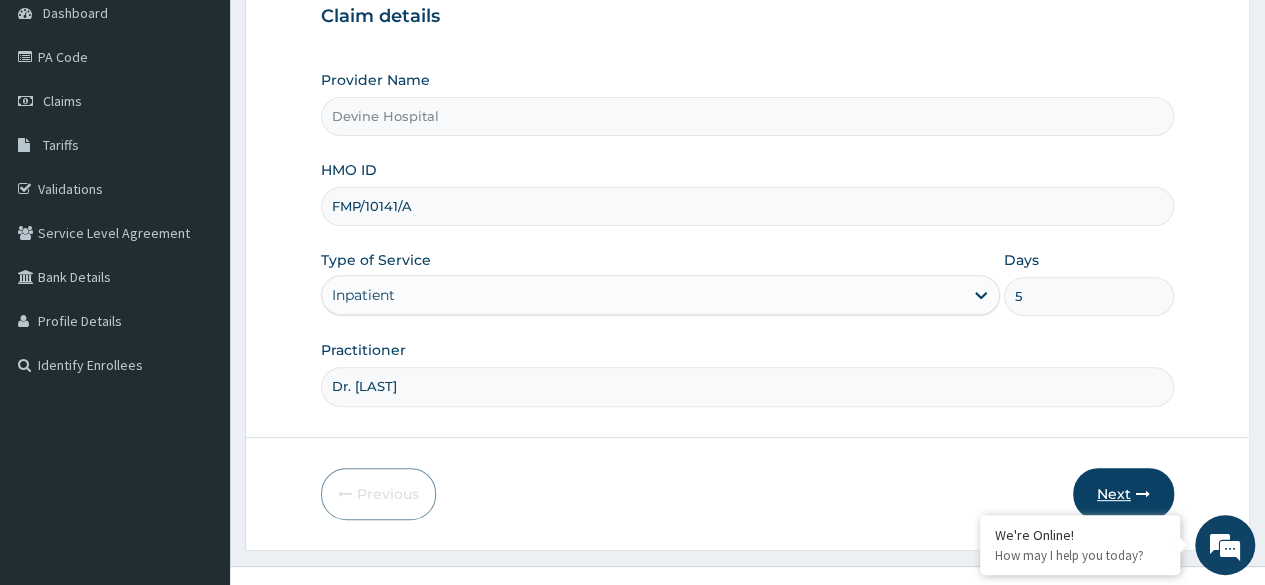 type on "5" 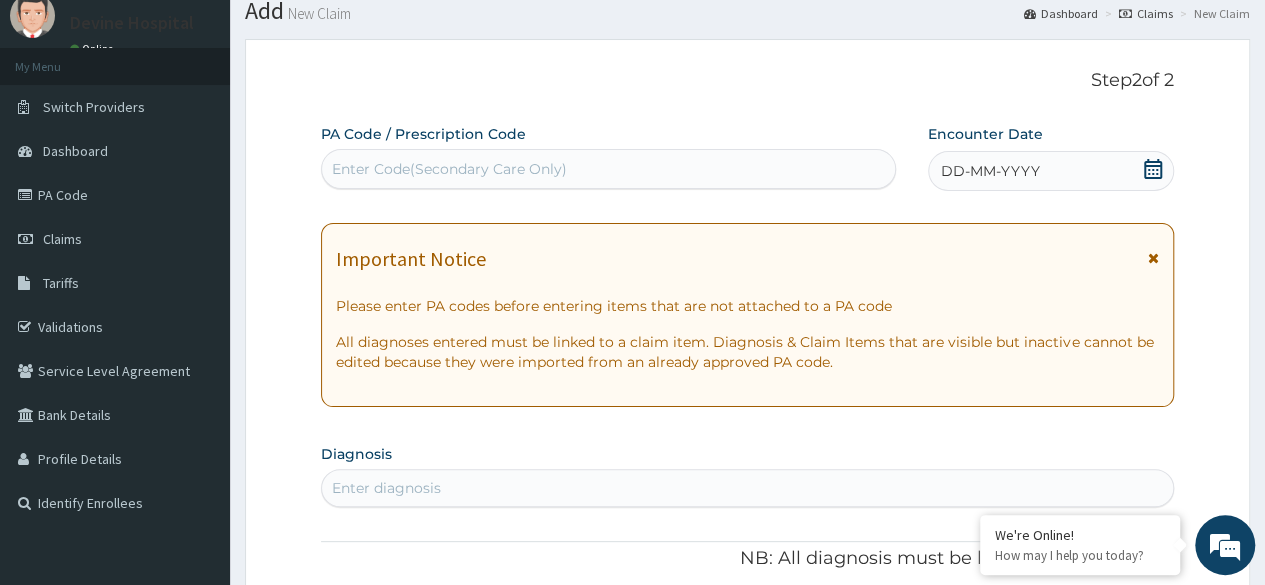 scroll, scrollTop: 65, scrollLeft: 0, axis: vertical 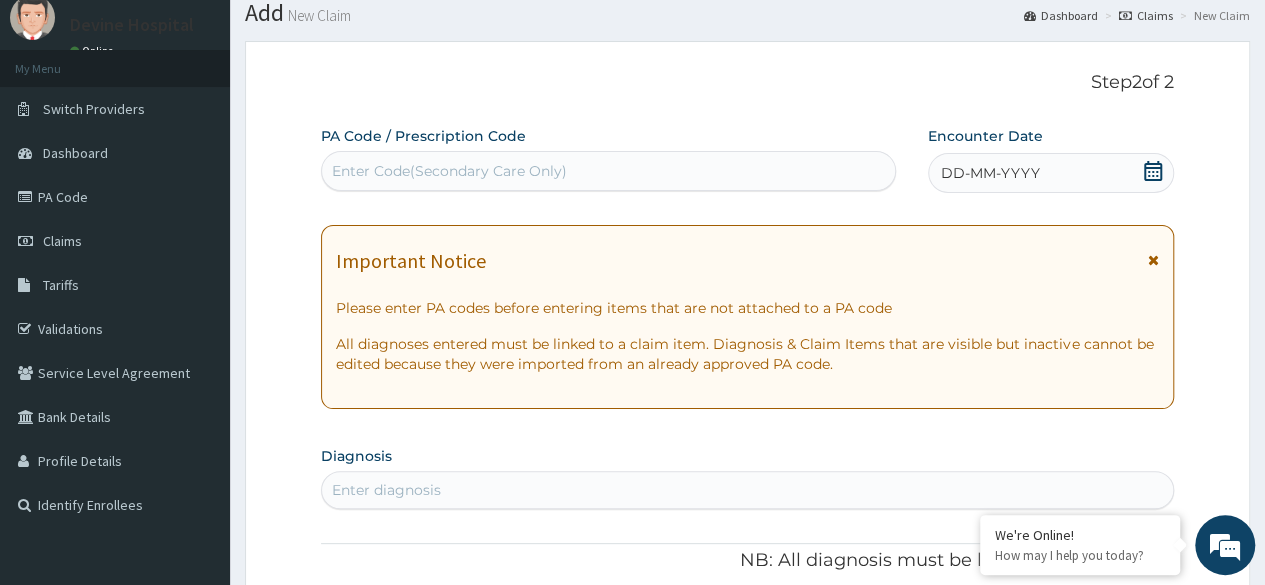 click on "DD-MM-YYYY" at bounding box center [1051, 173] 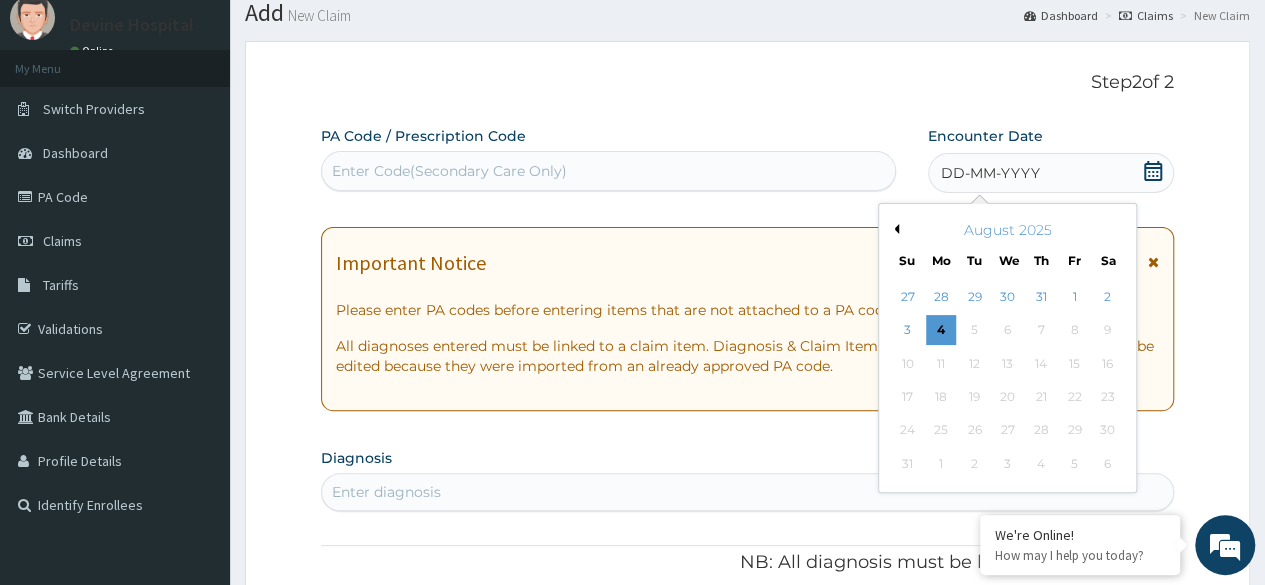 click on "August 2025" at bounding box center (1007, 230) 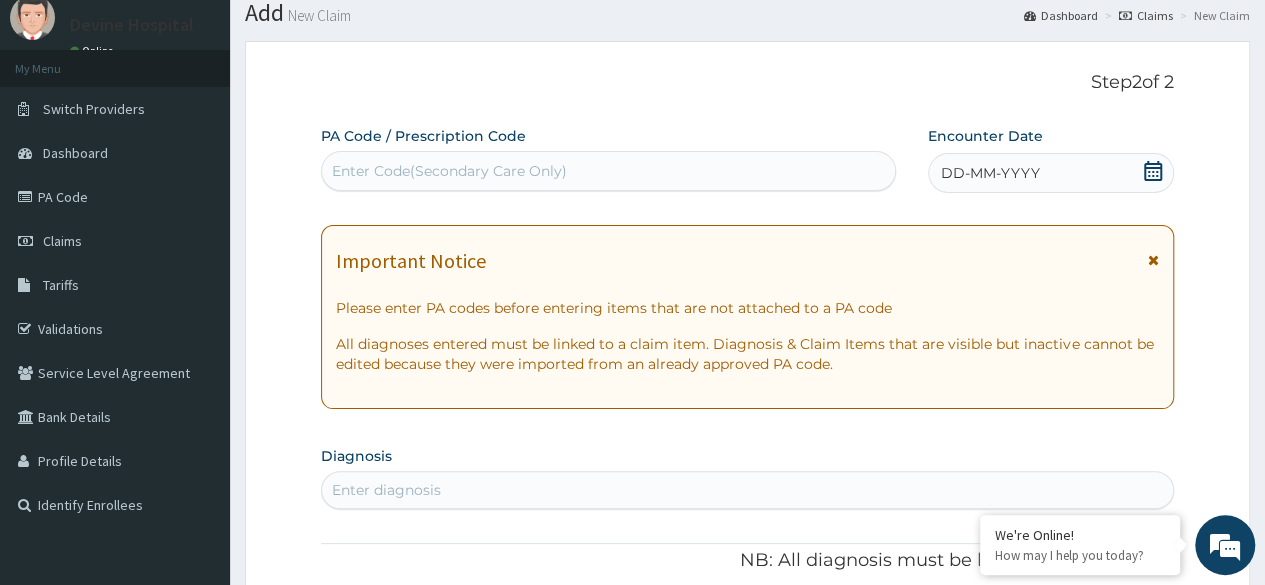 drag, startPoint x: 896, startPoint y: 227, endPoint x: 874, endPoint y: 229, distance: 22.090721 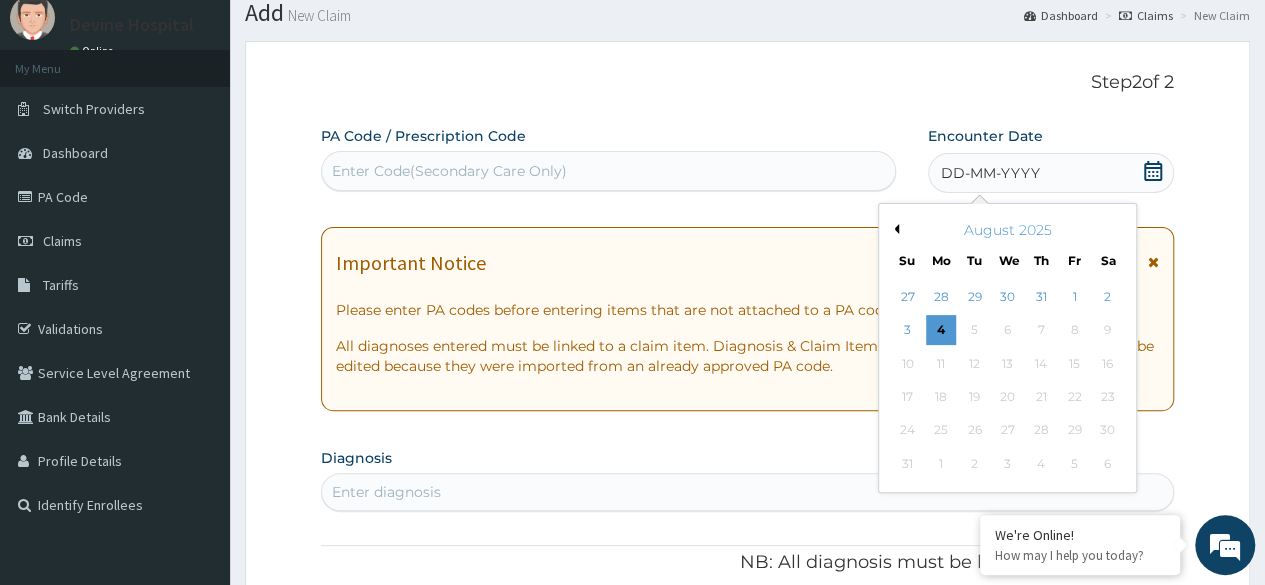 click on "Previous Month" at bounding box center (894, 229) 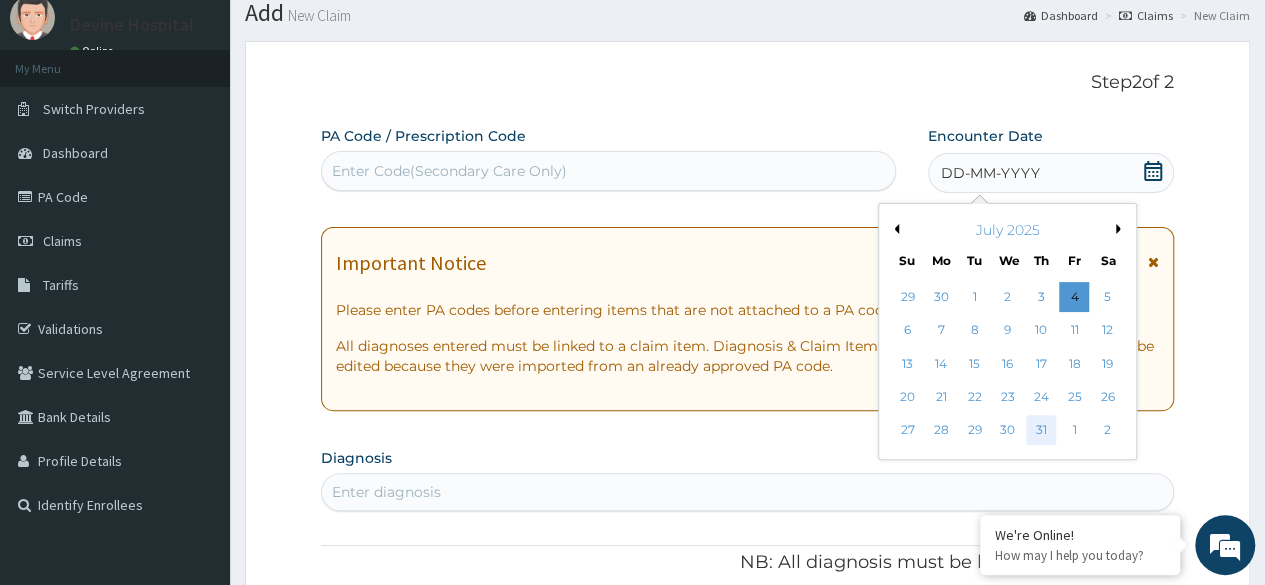 click on "31" at bounding box center (1041, 431) 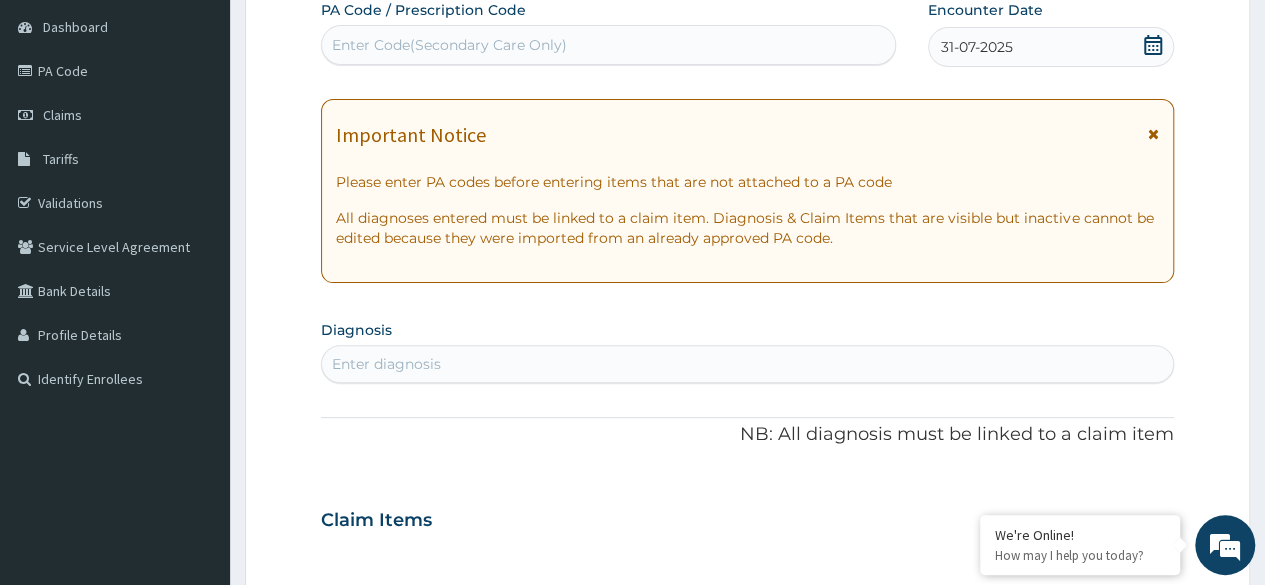 scroll, scrollTop: 254, scrollLeft: 0, axis: vertical 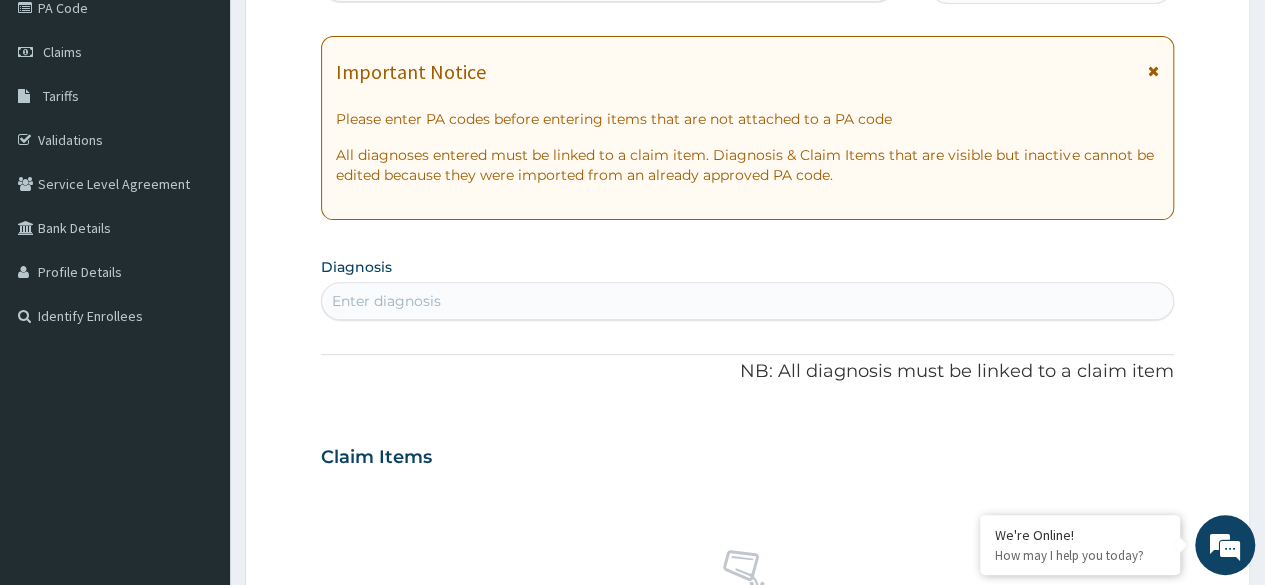 click on "Enter diagnosis" at bounding box center [747, 301] 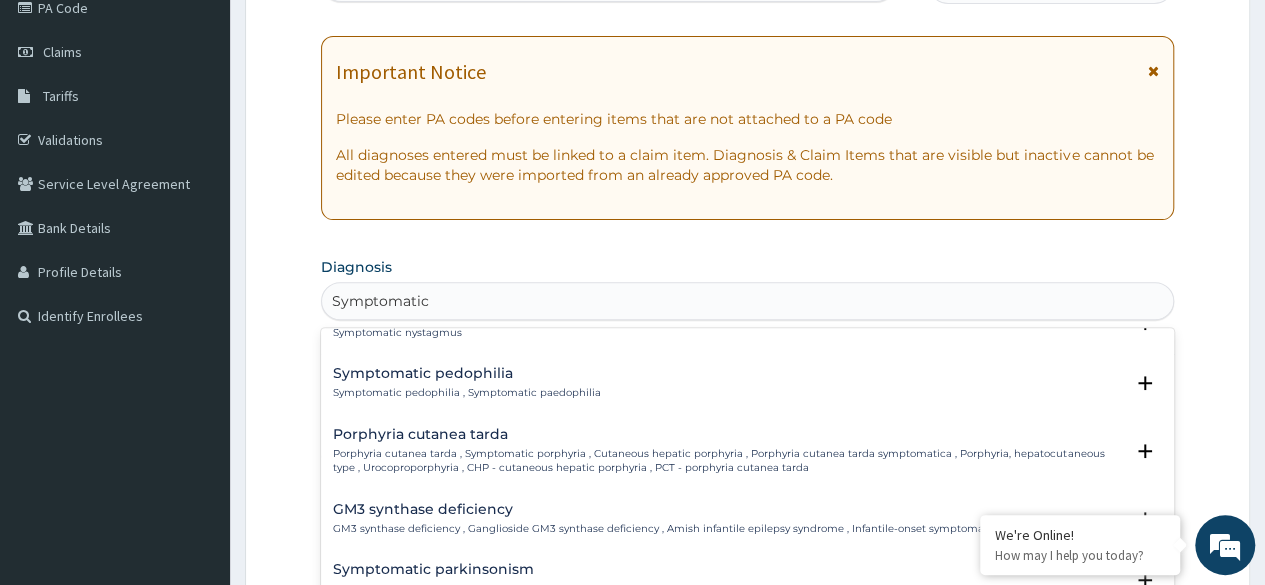 scroll, scrollTop: 441, scrollLeft: 0, axis: vertical 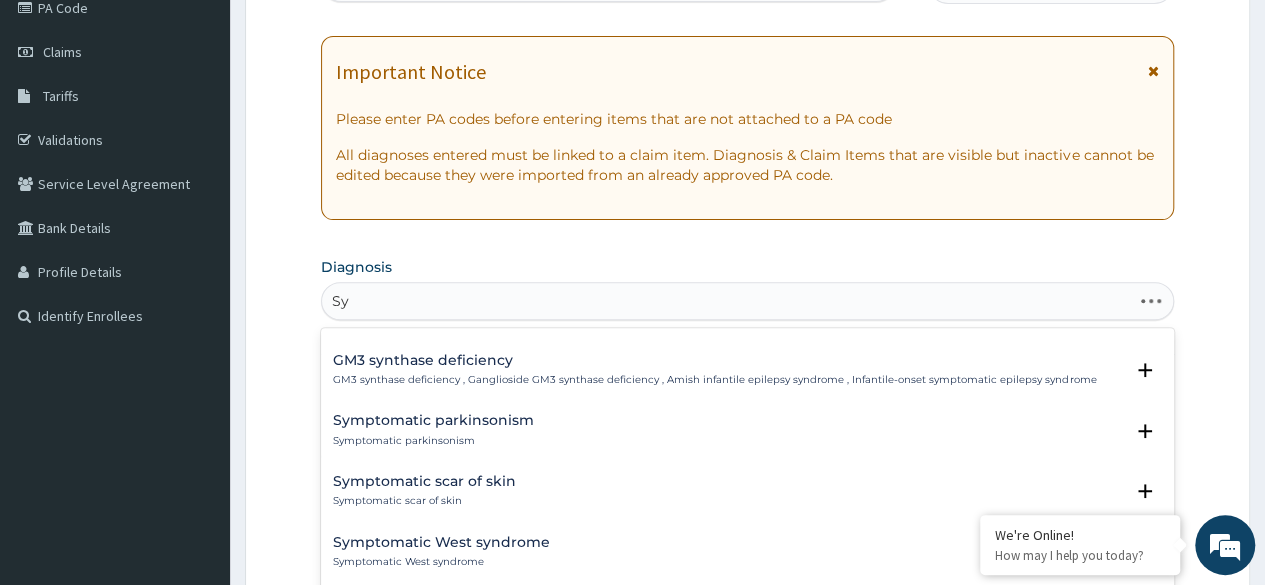 type on "S" 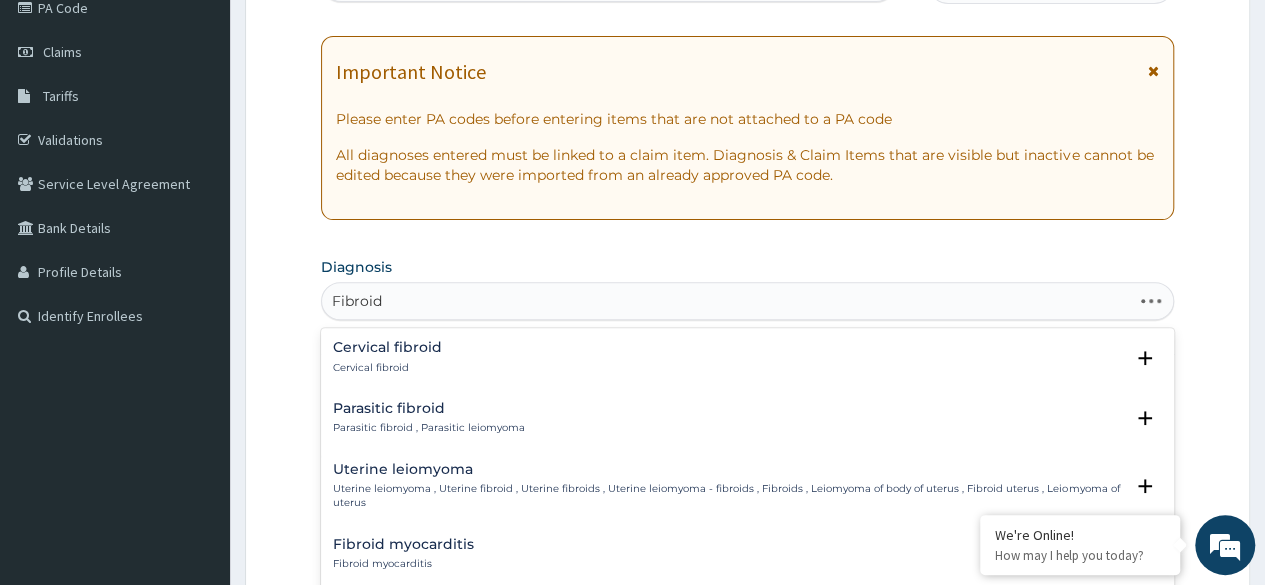 type on "Fibroids" 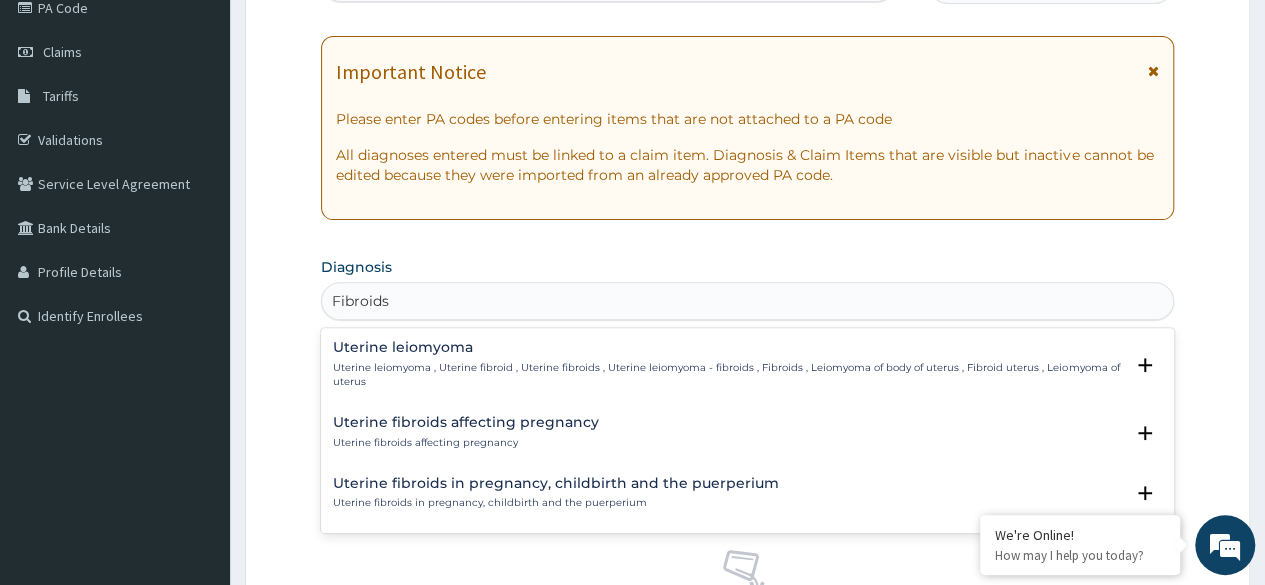 click on "Uterine leiomyoma , Uterine fibroid , Uterine fibroids , Uterine leiomyoma - fibroids , Fibroids , Leiomyoma of body of uterus , Fibroid uterus , Leiomyoma of uterus" at bounding box center (728, 375) 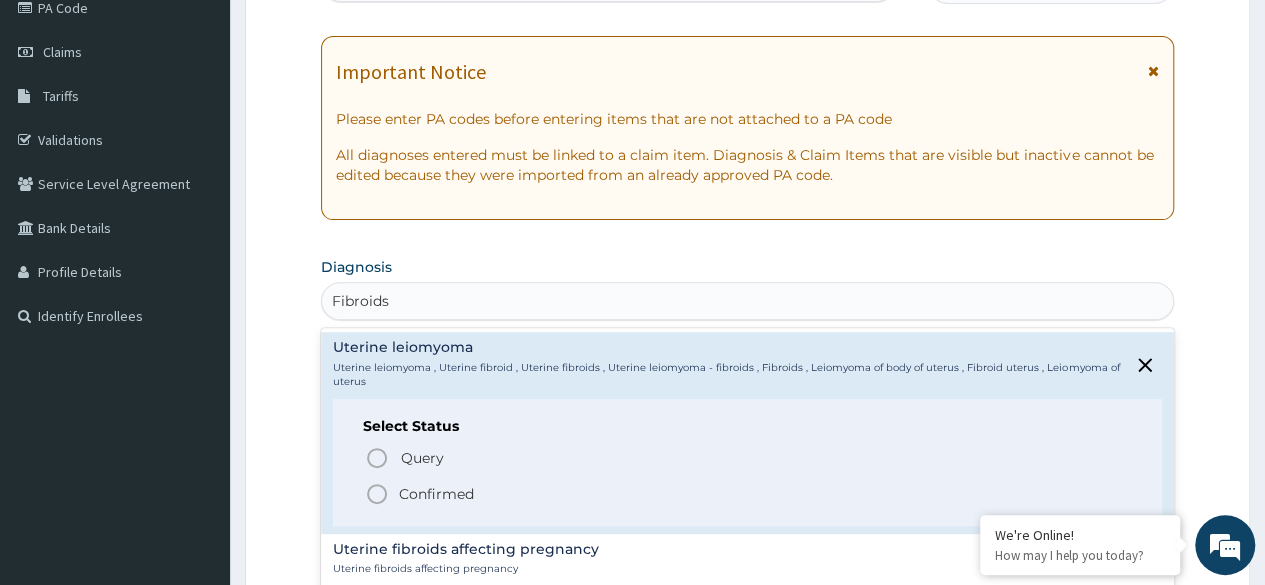 click 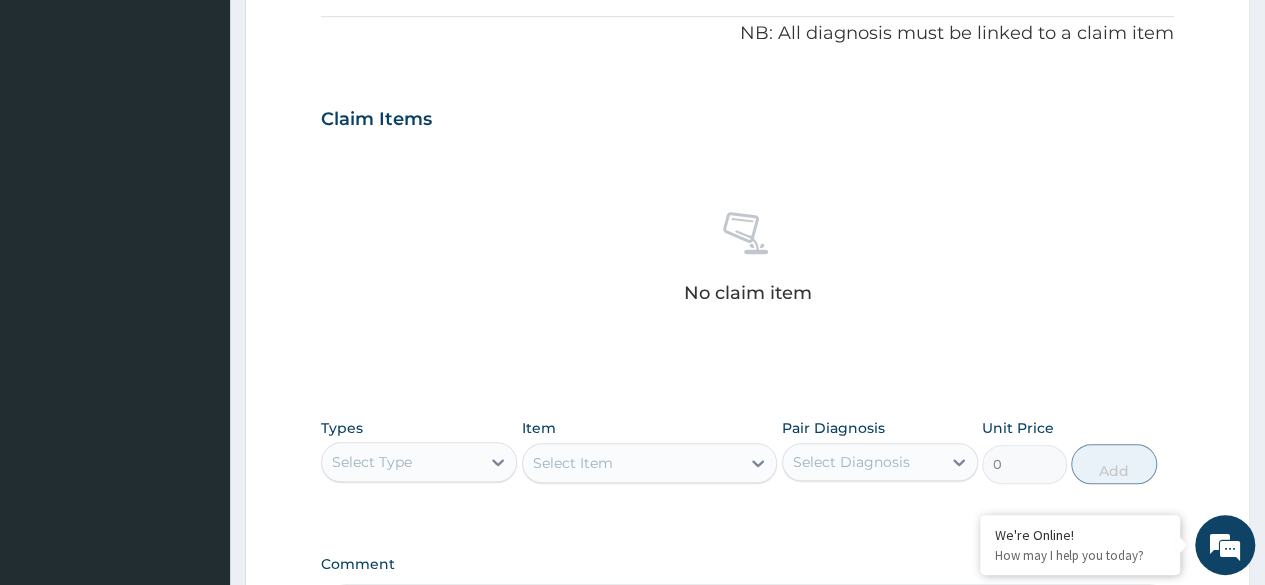 scroll, scrollTop: 714, scrollLeft: 0, axis: vertical 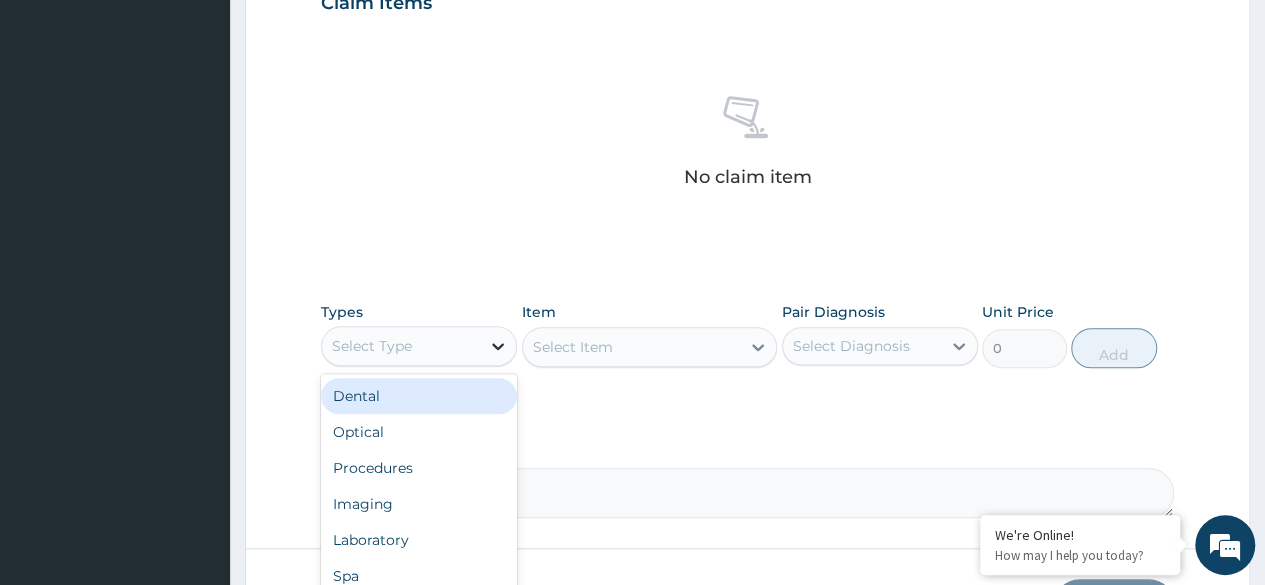 click 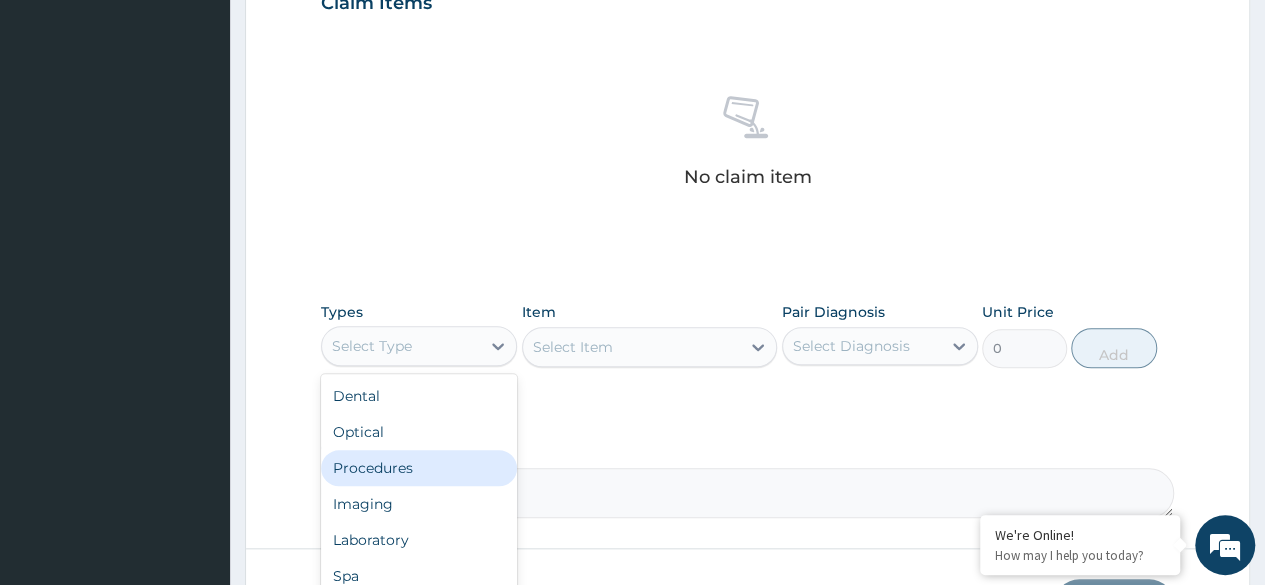 click on "Procedures" at bounding box center [419, 468] 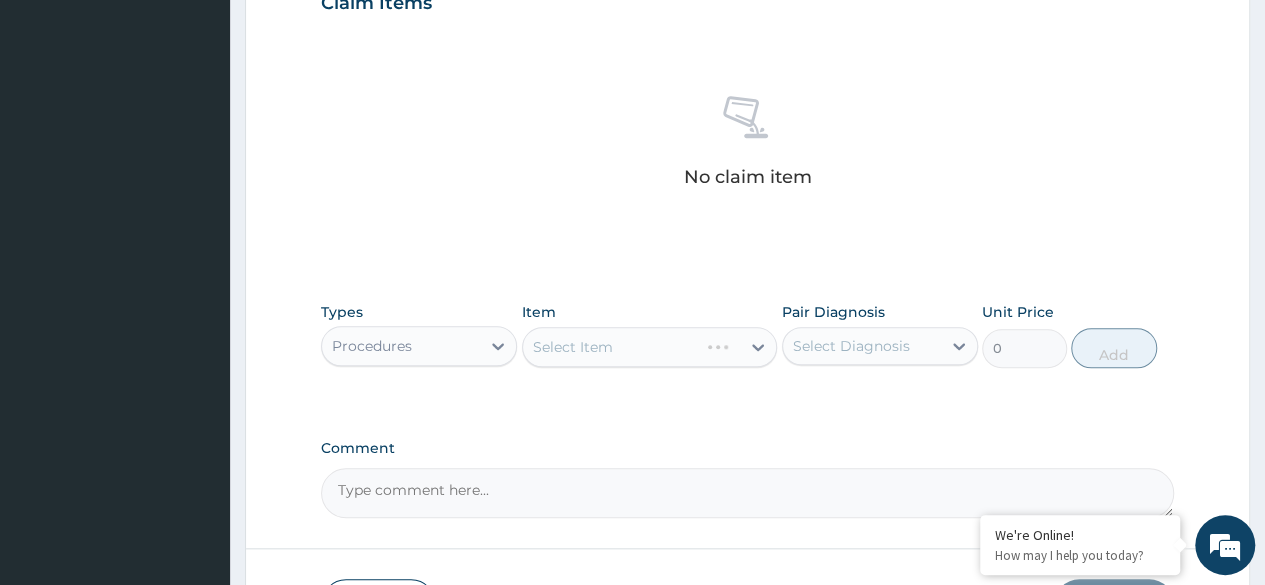 click on "Select Item" at bounding box center [650, 347] 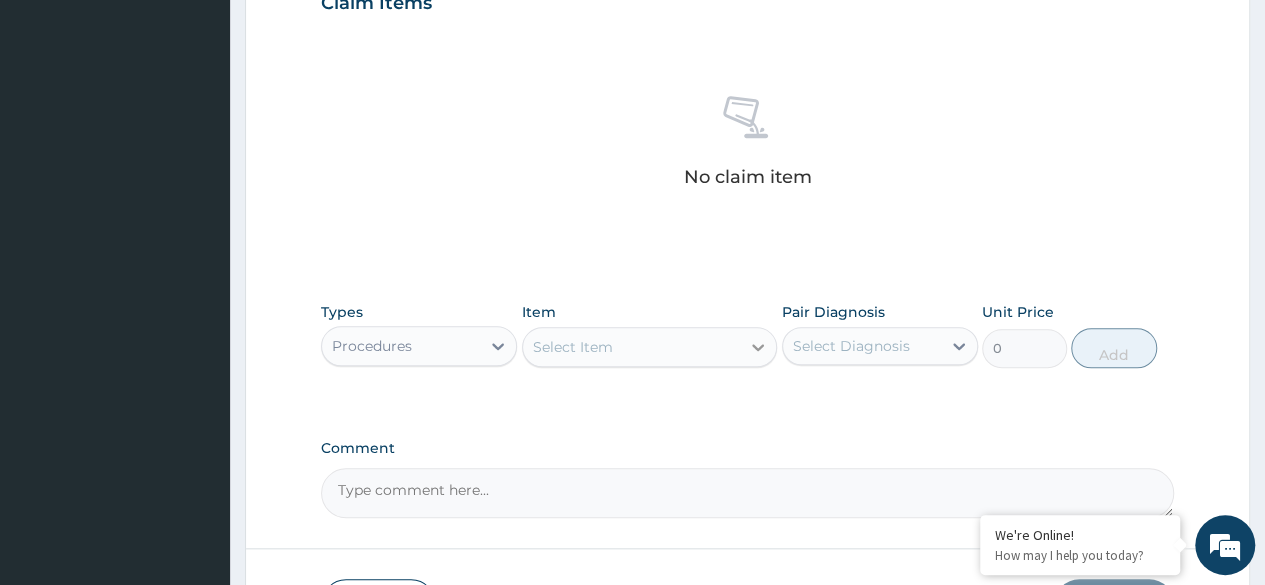 click 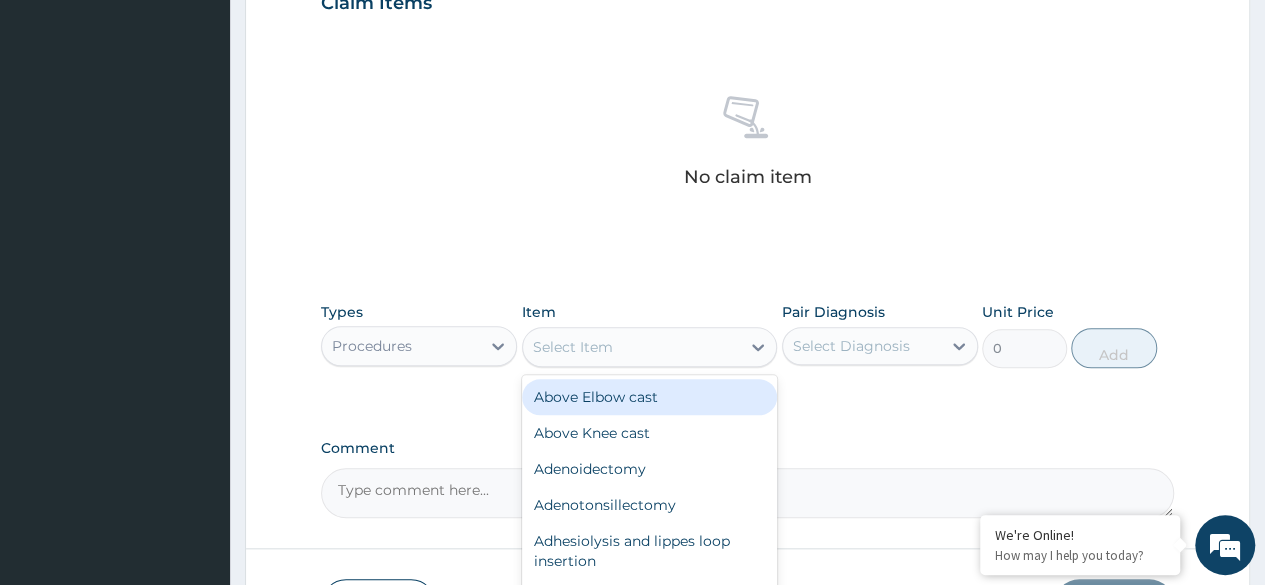 click on "Select Item" at bounding box center [632, 347] 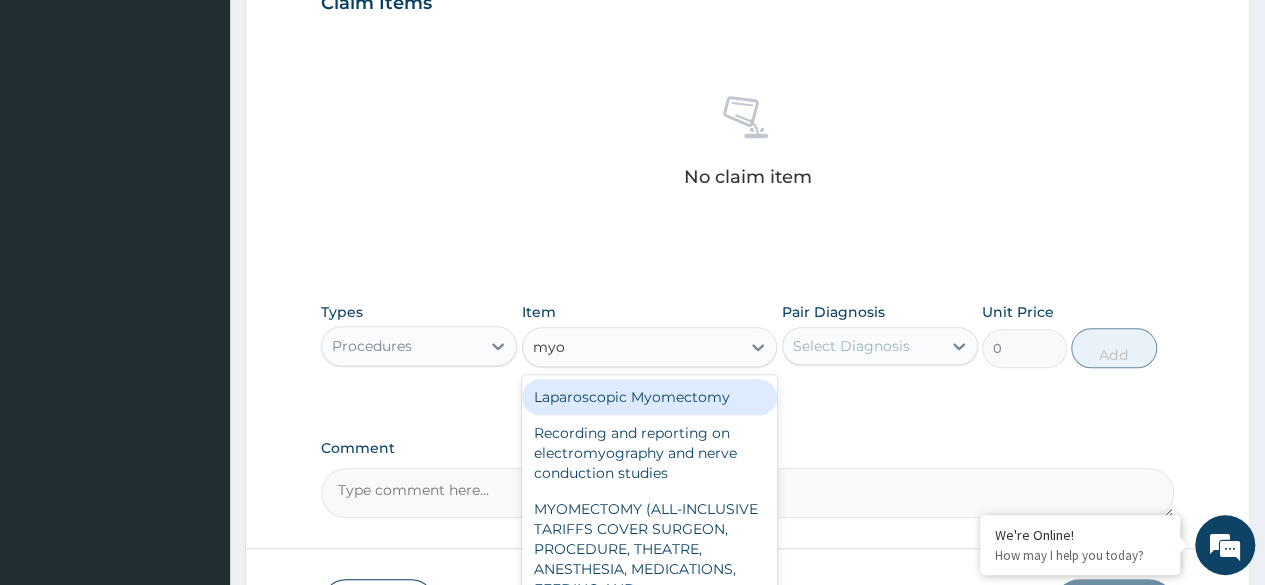 type on "myom" 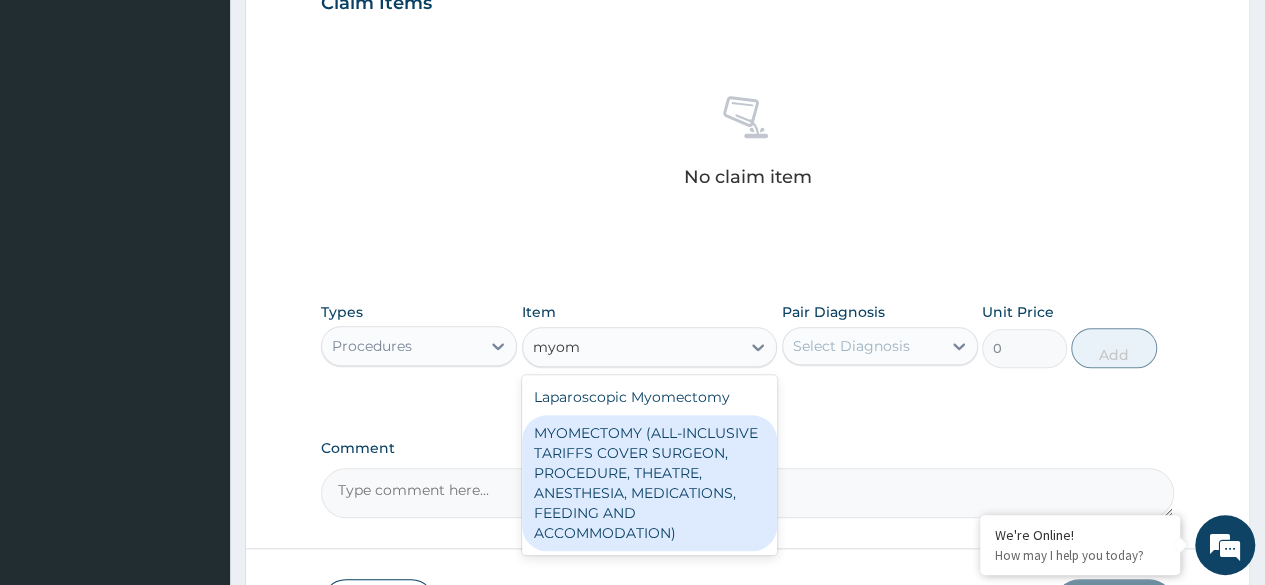 click on "MYOMECTOMY  (ALL-INCLUSIVE TARIFFS COVER SURGEON, PROCEDURE, THEATRE, ANESTHESIA, MEDICATIONS, FEEDING AND ACCOMMODATION)" at bounding box center (650, 483) 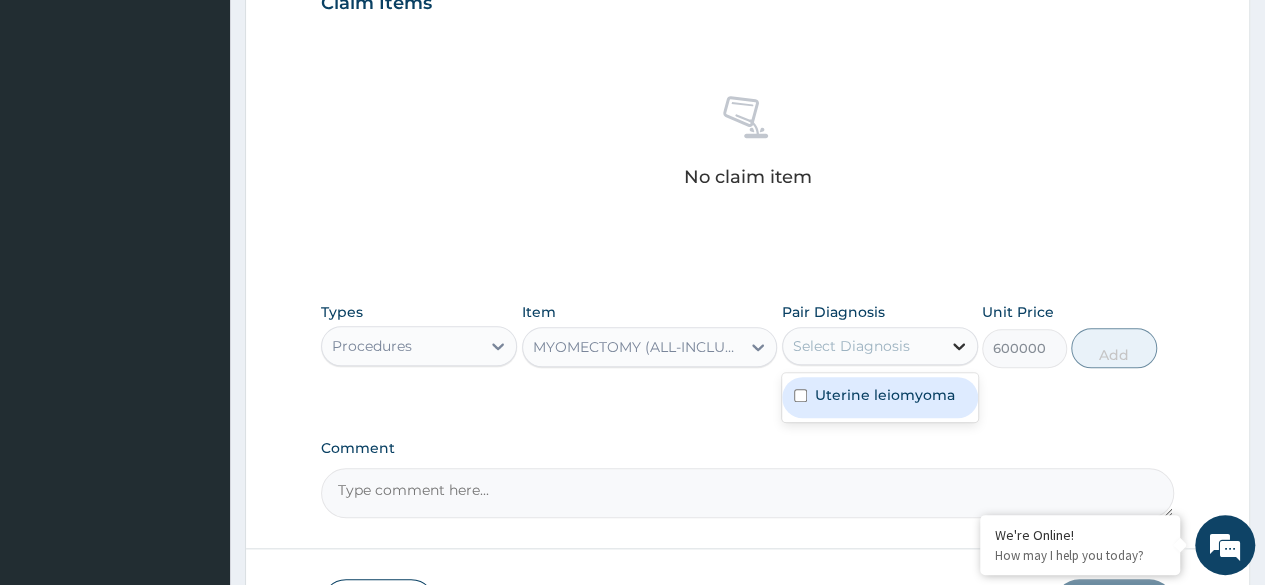 click 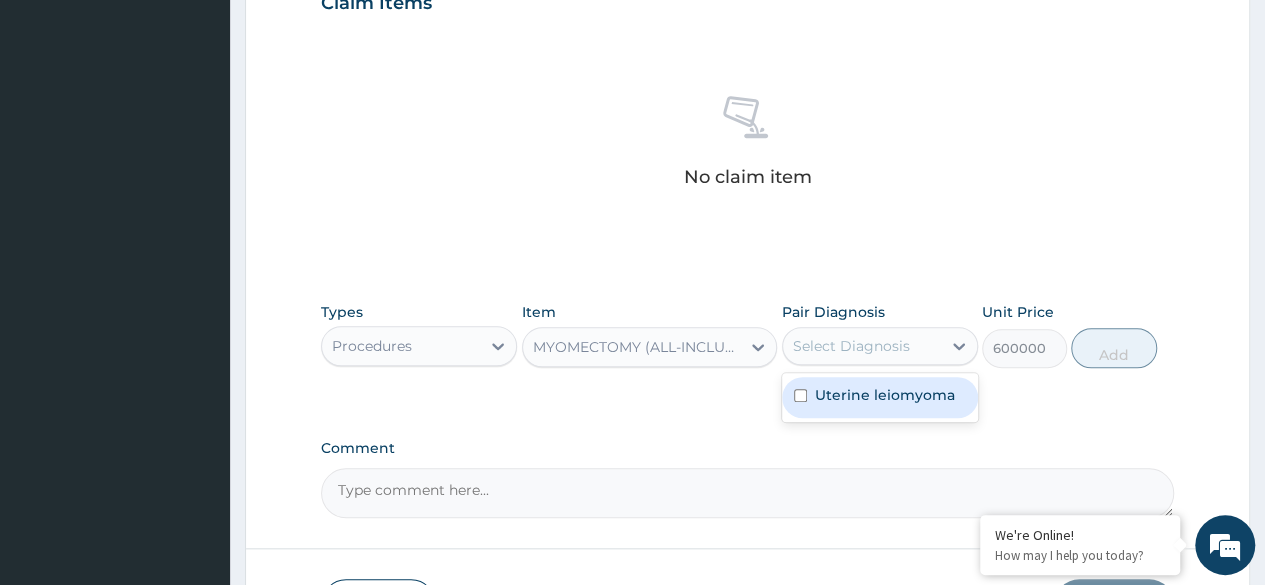 click at bounding box center [800, 395] 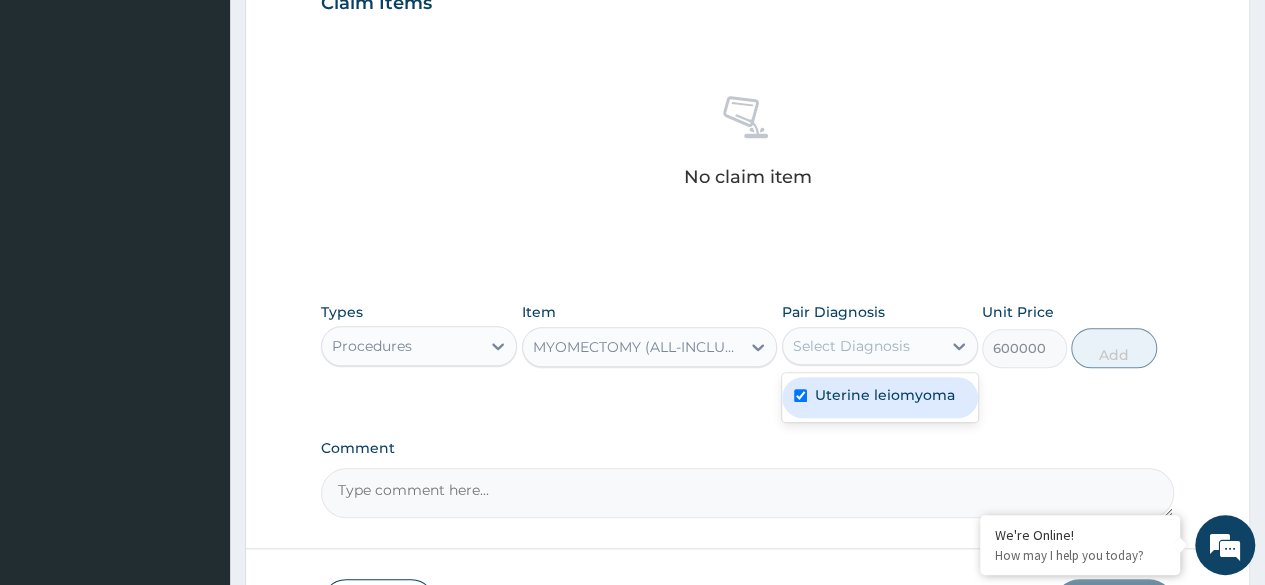 checkbox on "true" 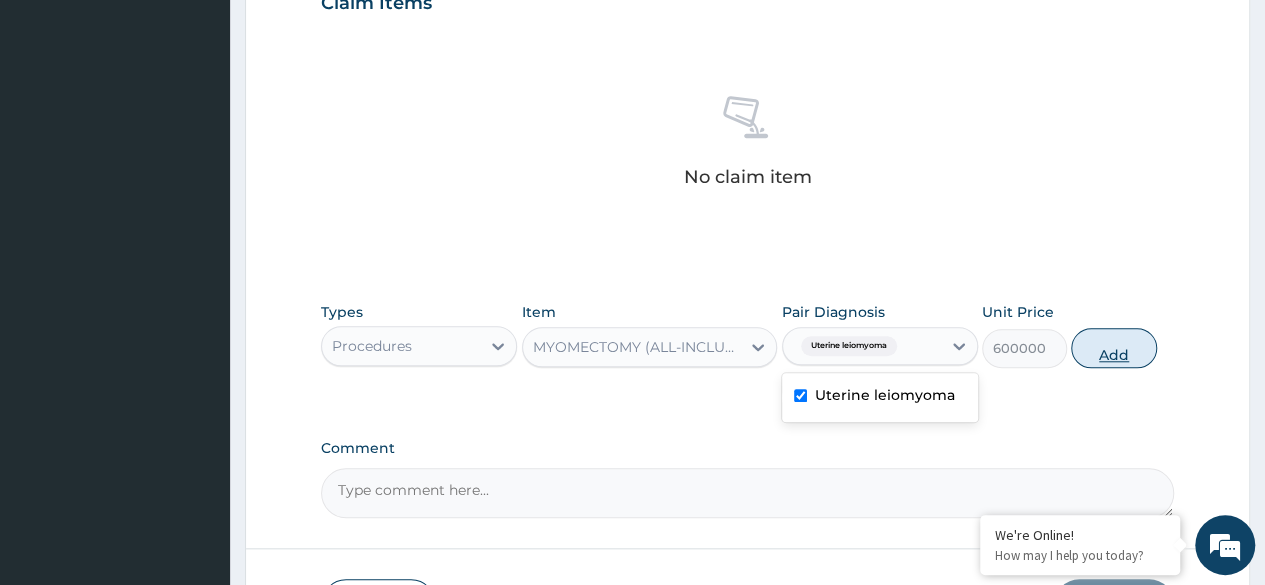 click on "Add" at bounding box center [1113, 348] 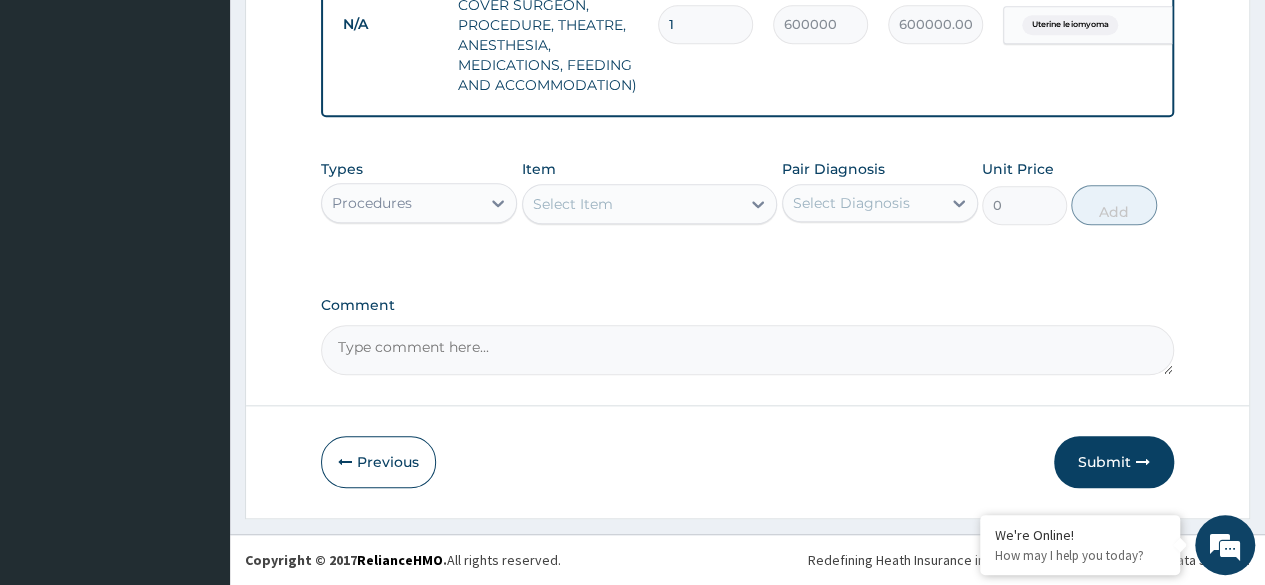 scroll, scrollTop: 864, scrollLeft: 0, axis: vertical 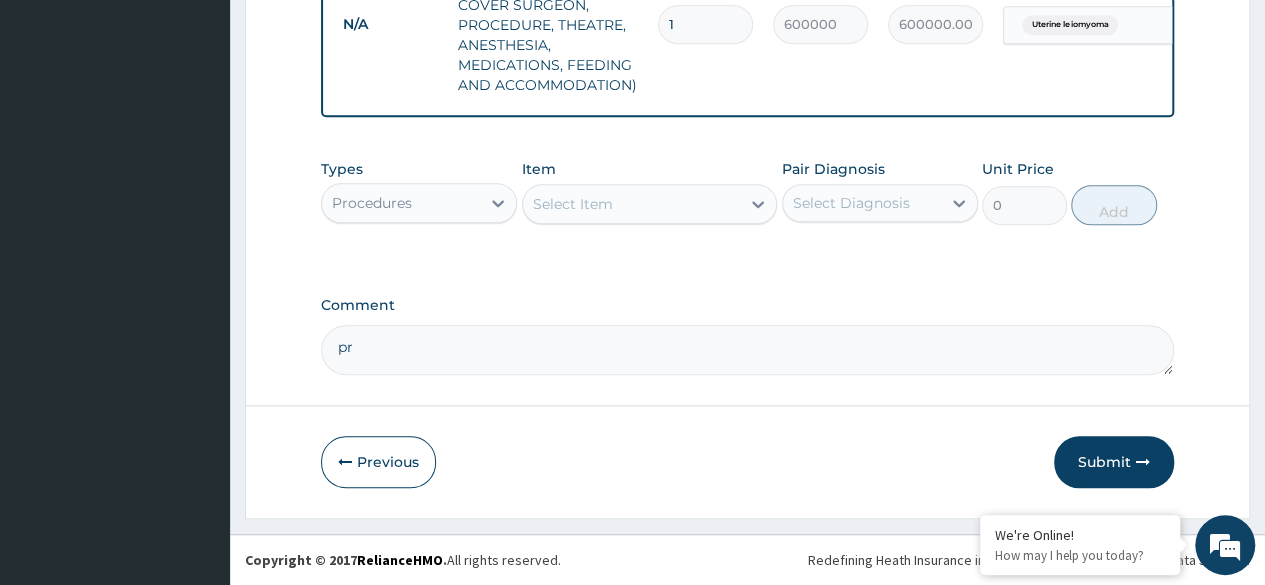 type on "p" 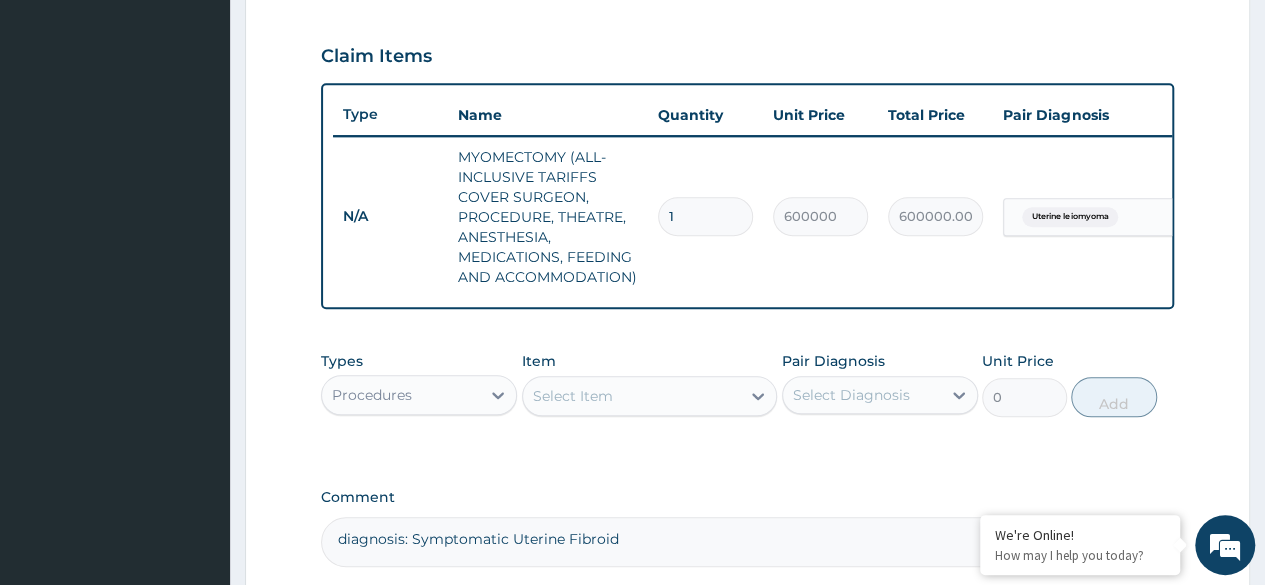scroll, scrollTop: 648, scrollLeft: 0, axis: vertical 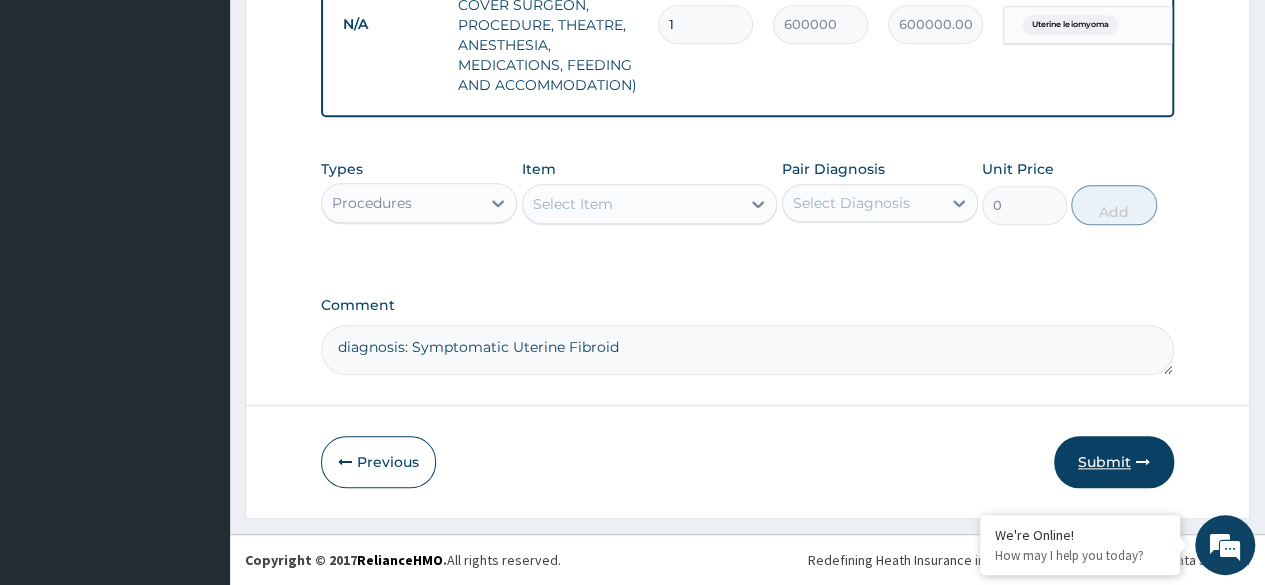 type on "diagnosis: Symptomatic Uterine Fibroid" 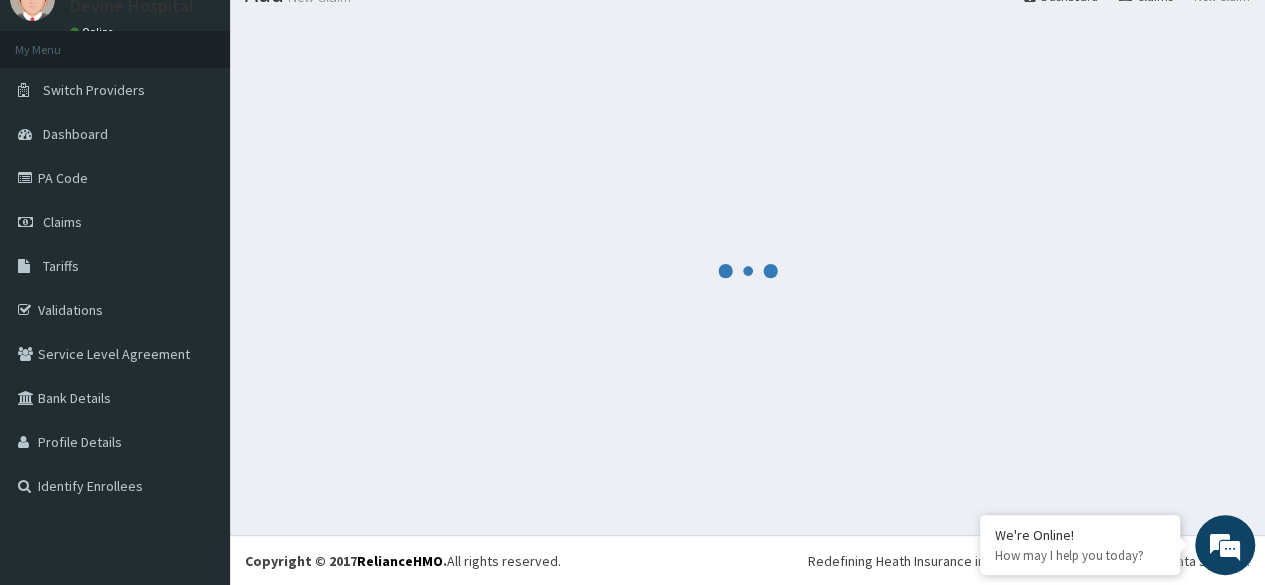 scroll, scrollTop: 864, scrollLeft: 0, axis: vertical 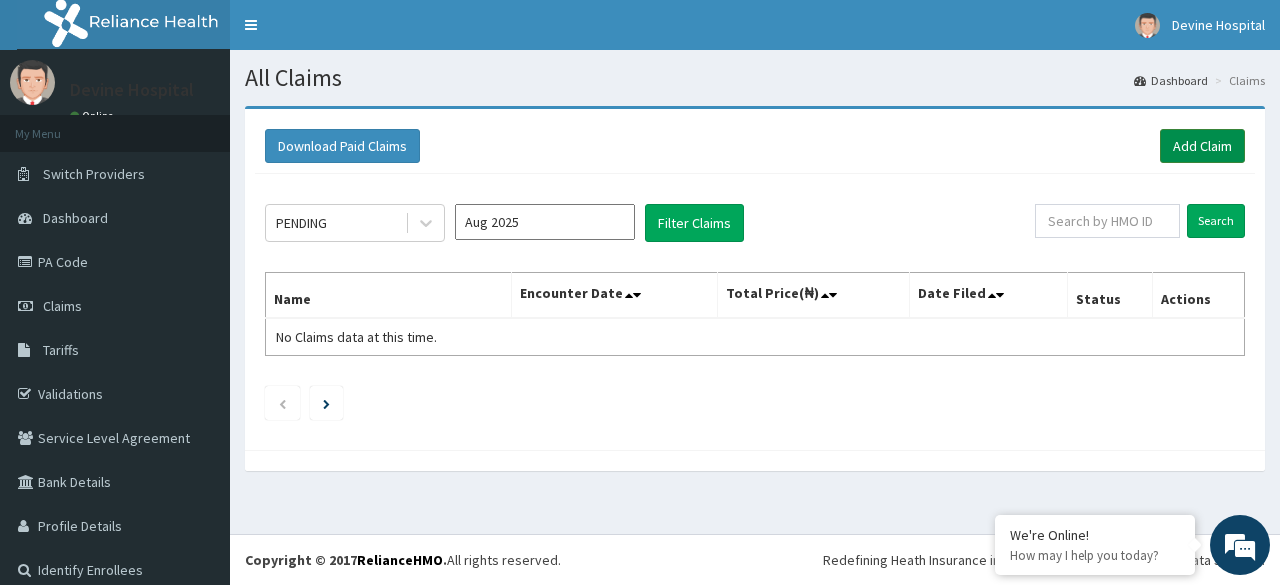 click on "Add Claim" at bounding box center (1202, 146) 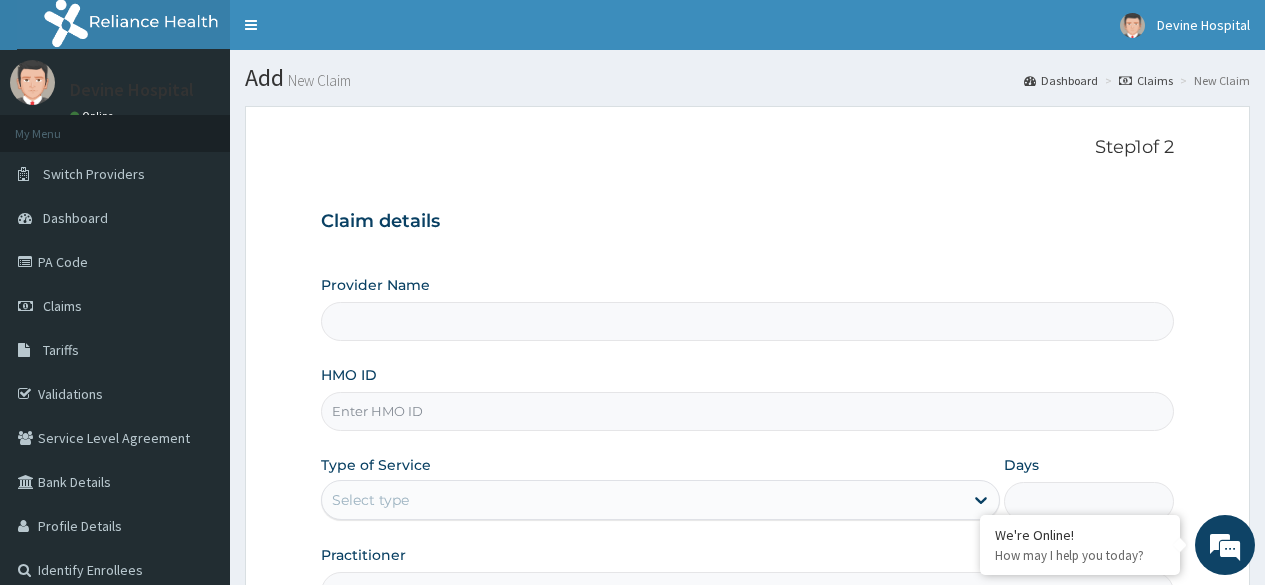 scroll, scrollTop: 0, scrollLeft: 0, axis: both 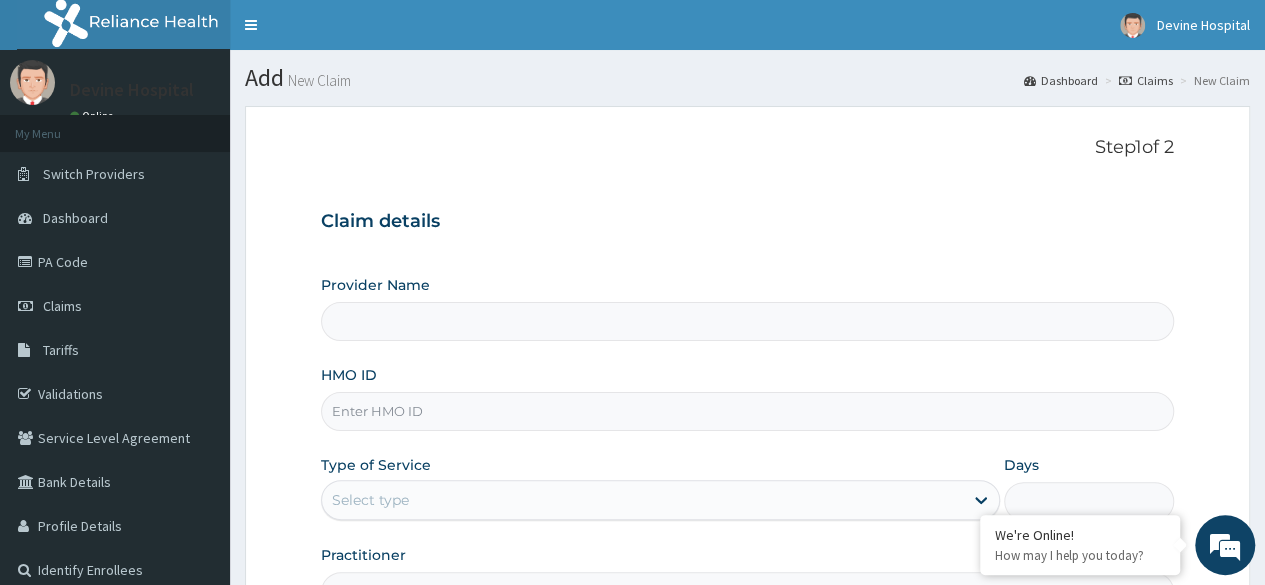 type on "Devine Hospital" 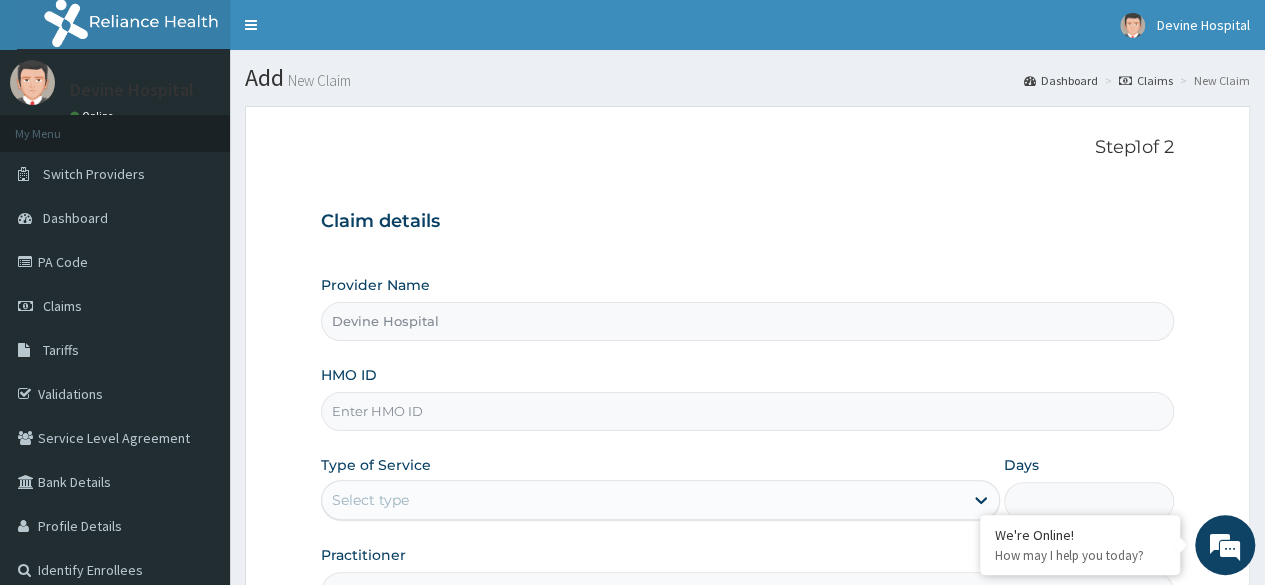 click on "HMO ID" at bounding box center [747, 411] 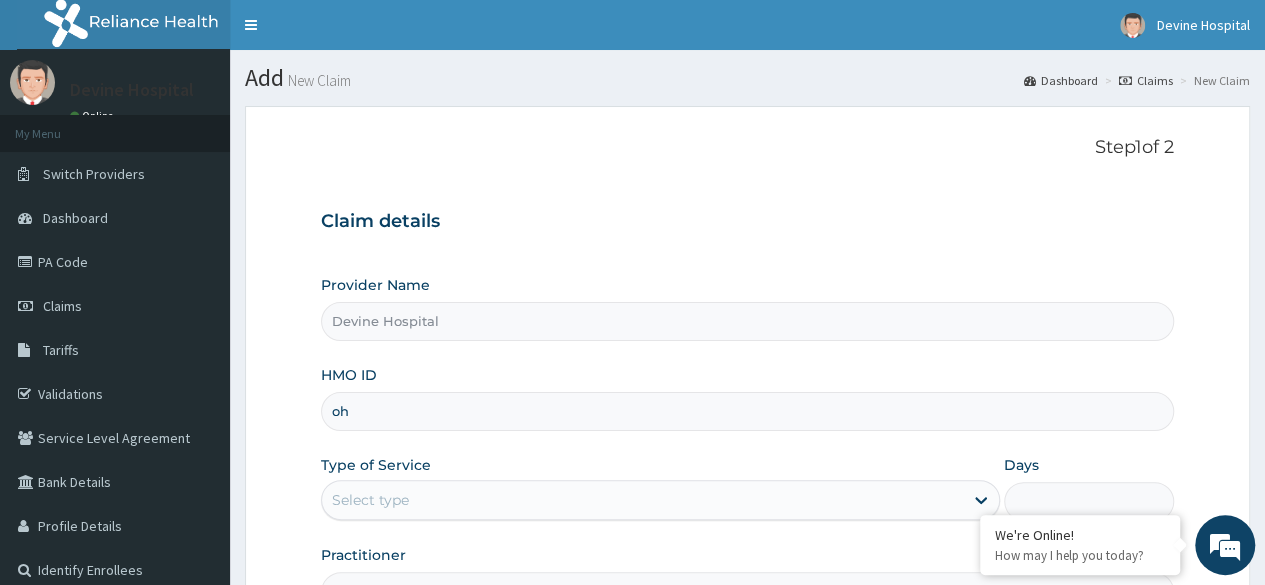 scroll, scrollTop: 0, scrollLeft: 0, axis: both 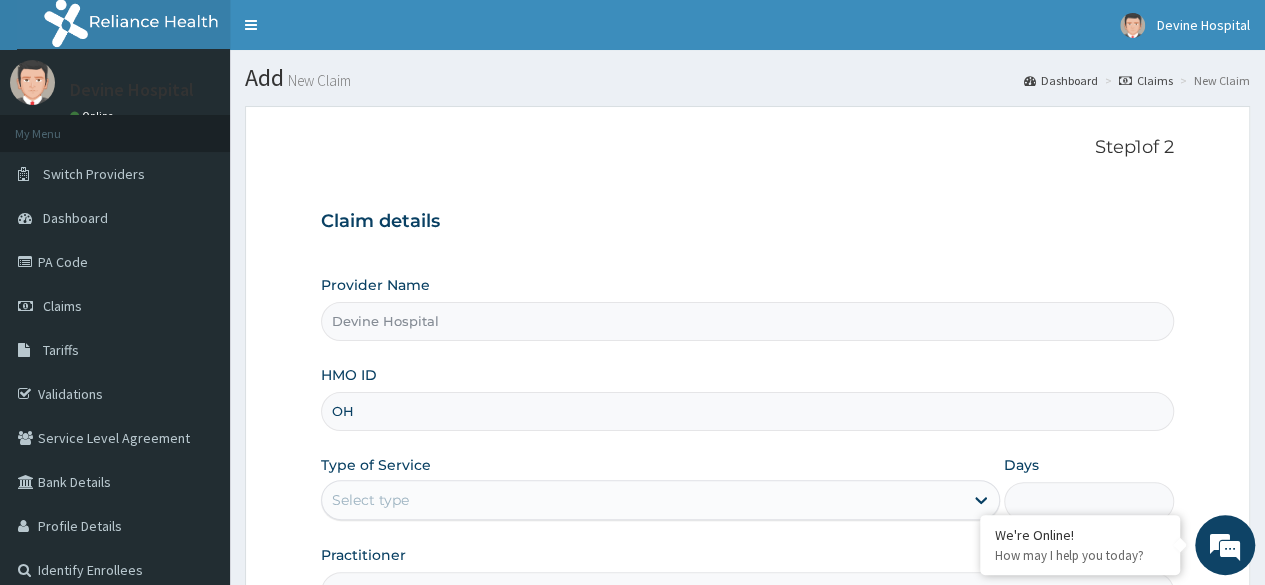 type on "O" 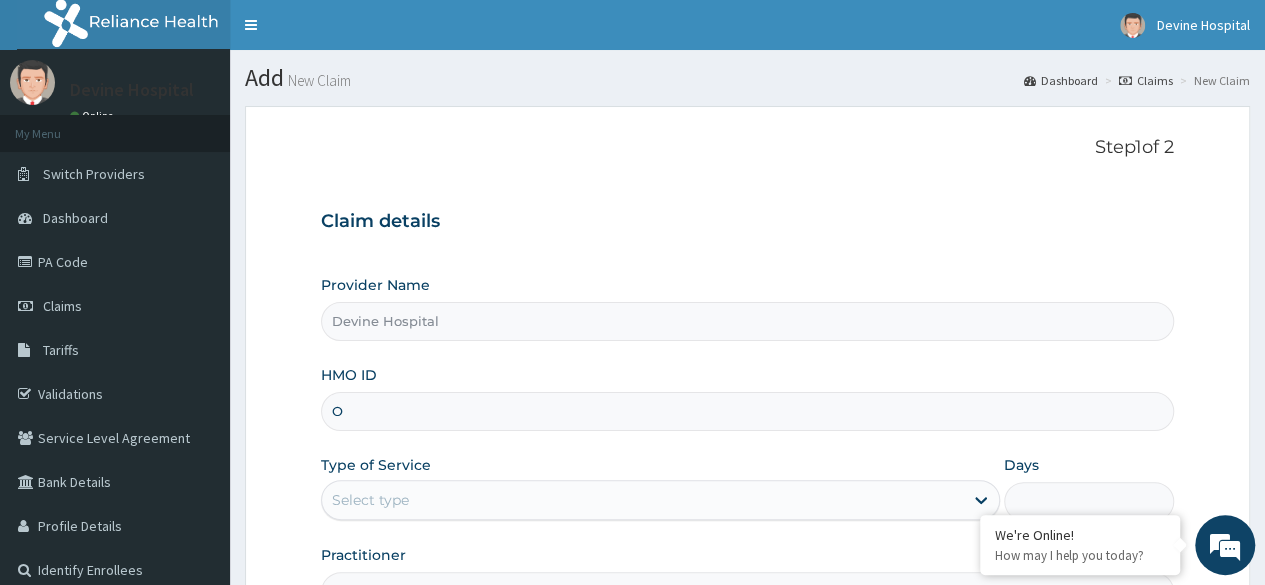 type 